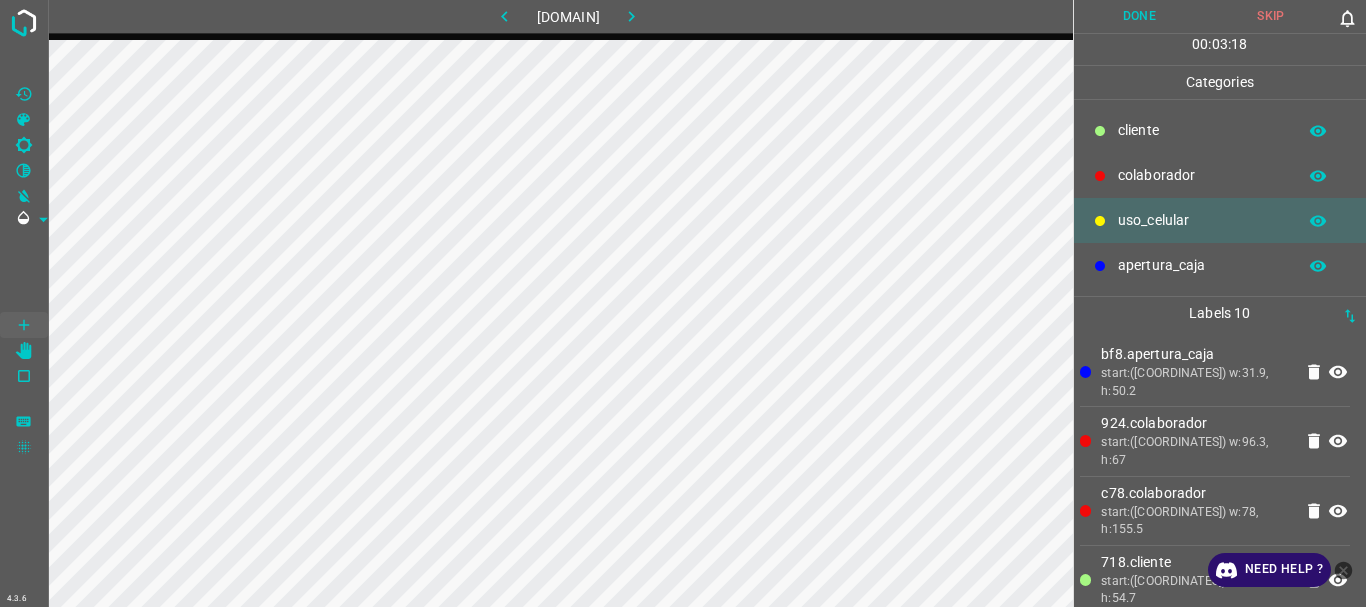 scroll, scrollTop: 0, scrollLeft: 0, axis: both 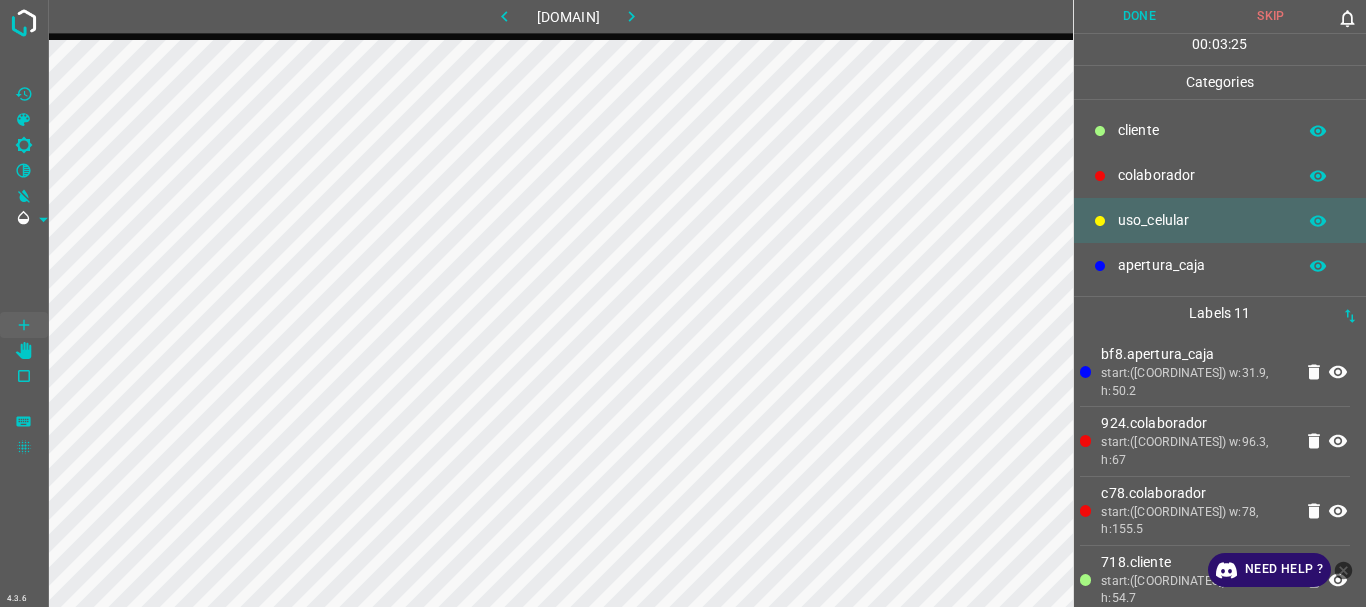 click on "​​cliente" at bounding box center (1202, 130) 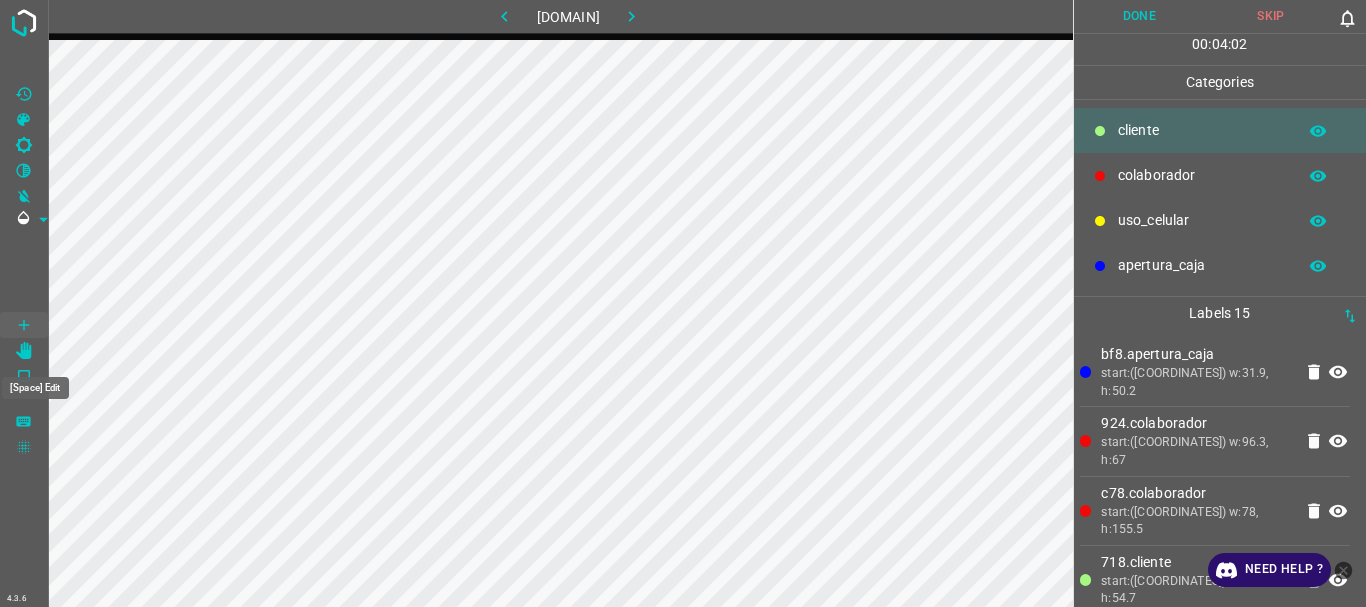 click at bounding box center [24, 351] 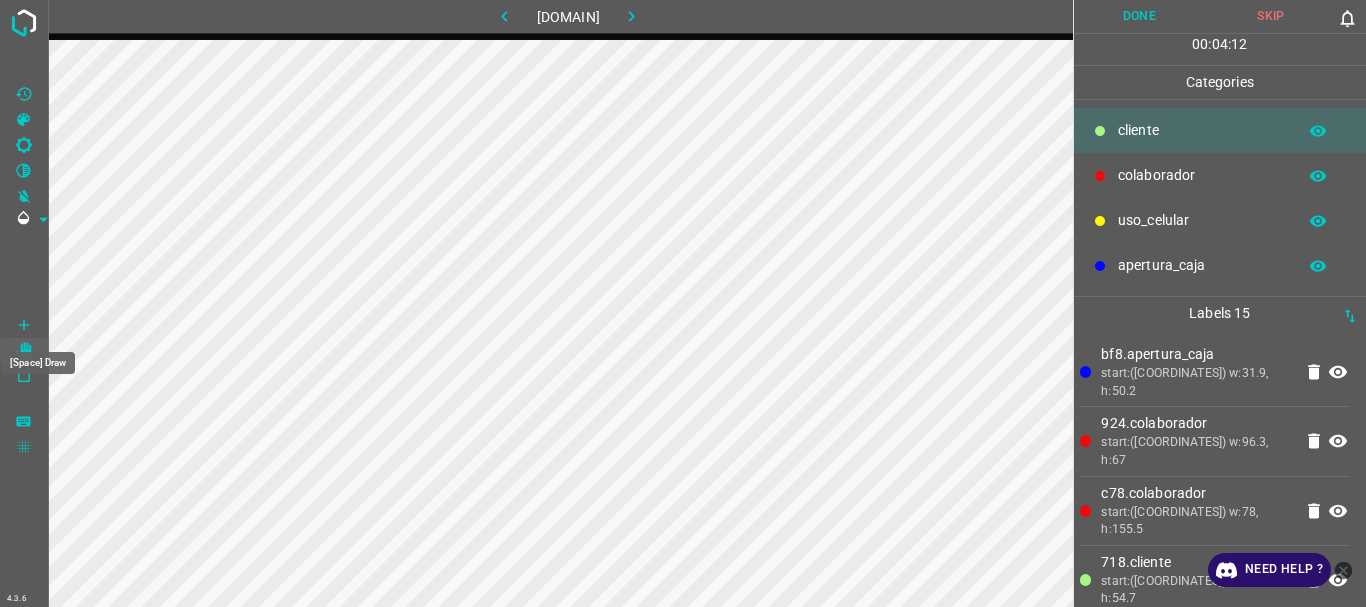 click at bounding box center [24, 325] 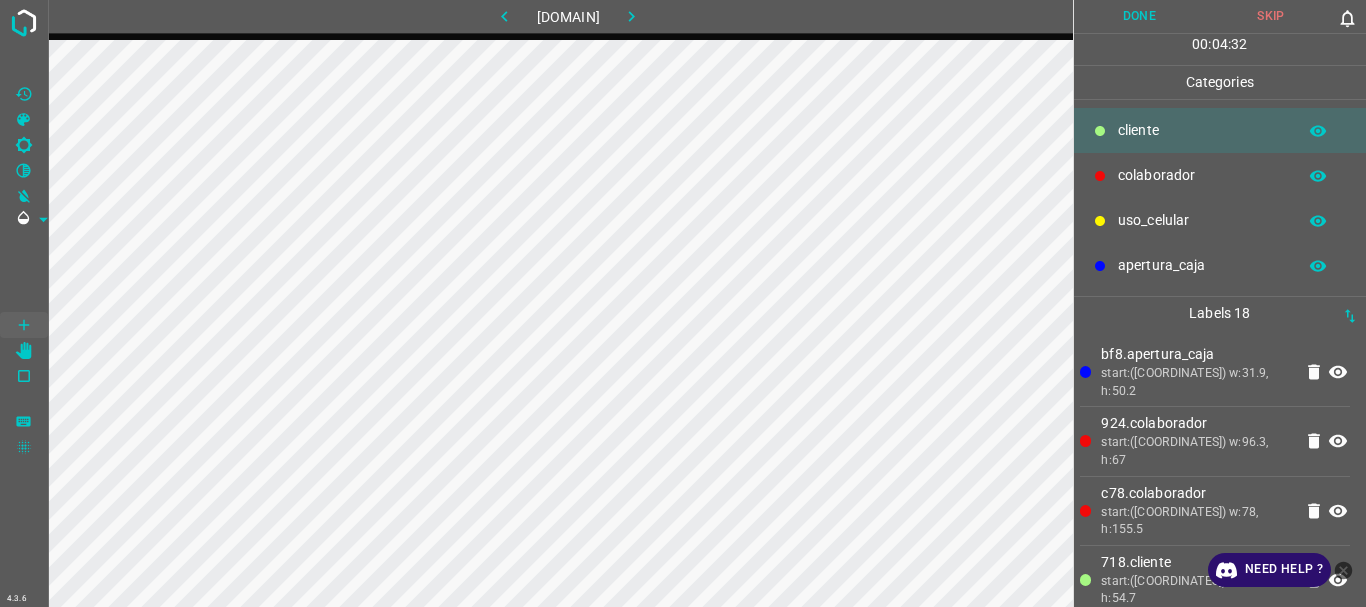 click on "Done" at bounding box center (1140, 16) 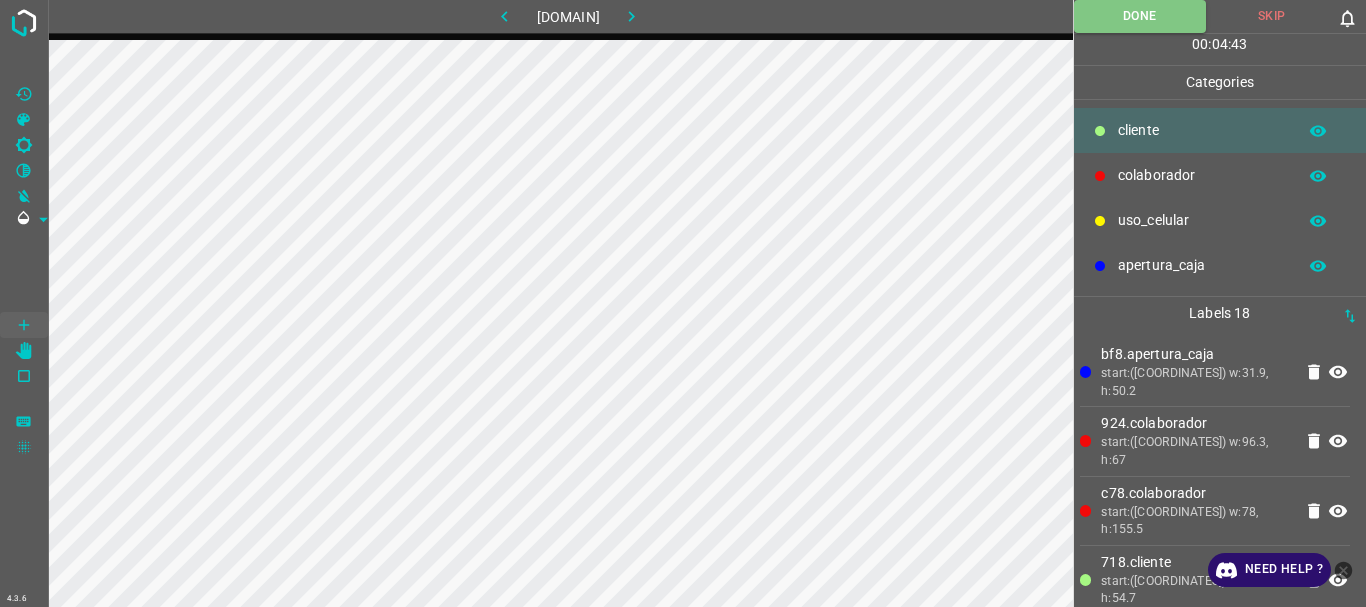 click at bounding box center [631, 16] 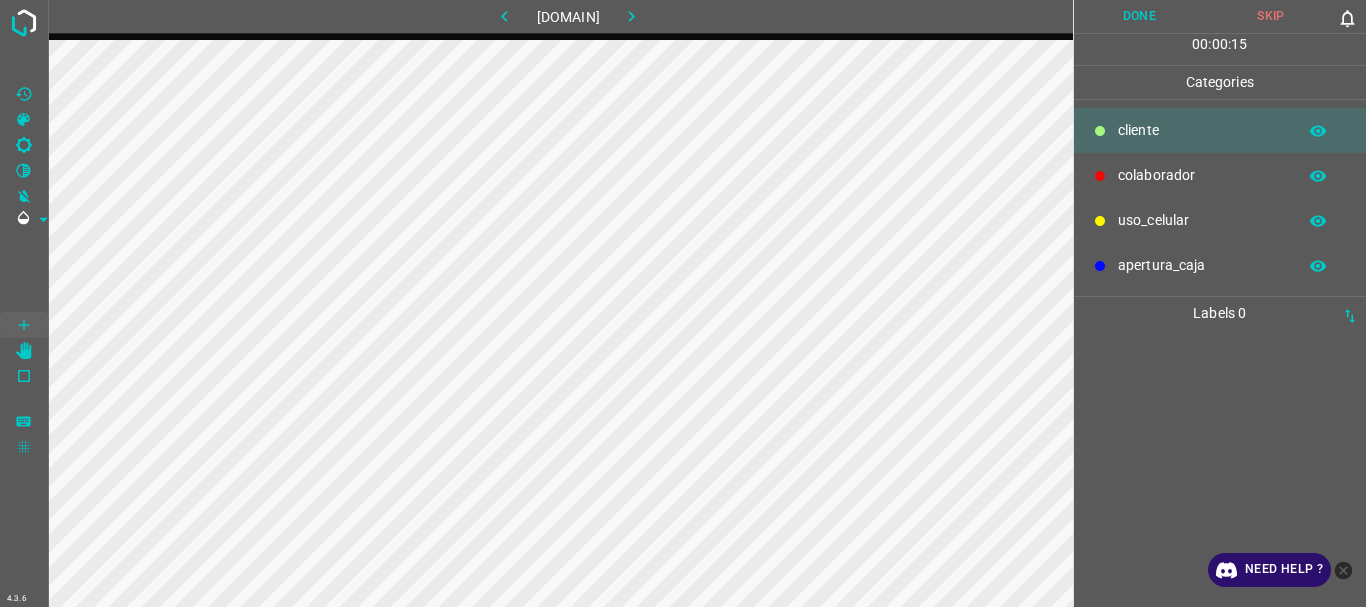 click on "colaborador" at bounding box center (1202, 130) 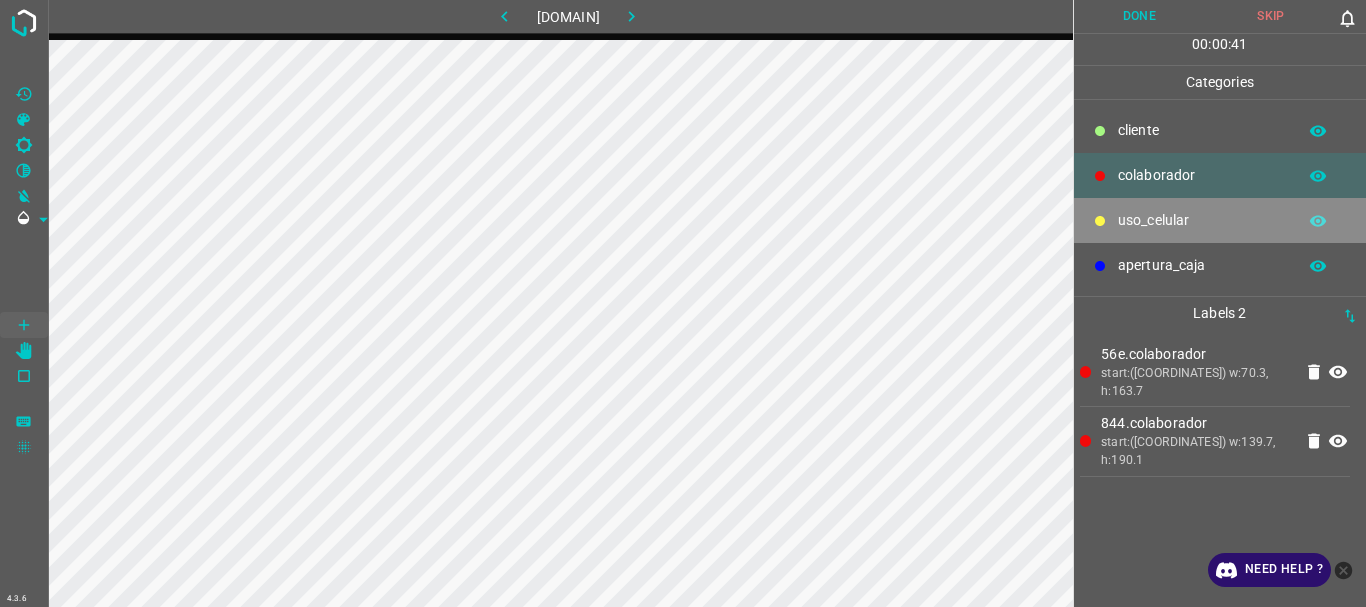 click on "uso_celular" at bounding box center (1202, 130) 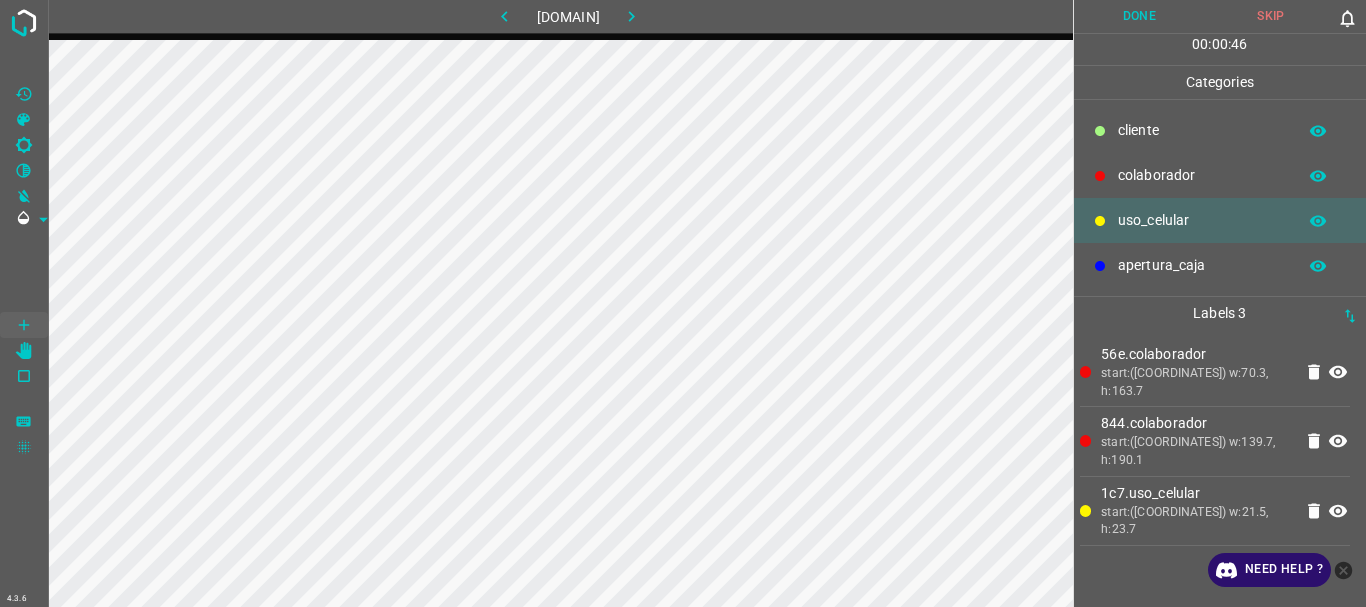 click on "​​cliente" at bounding box center [1202, 130] 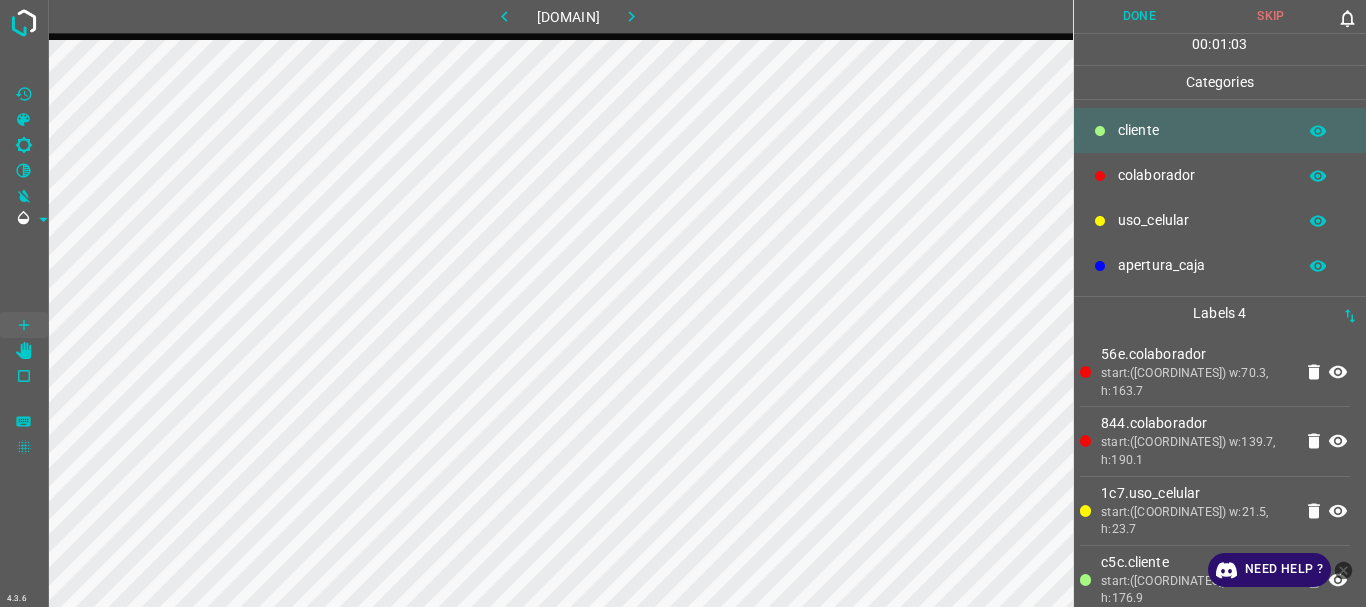 click on "uso_celular" at bounding box center [1220, 220] 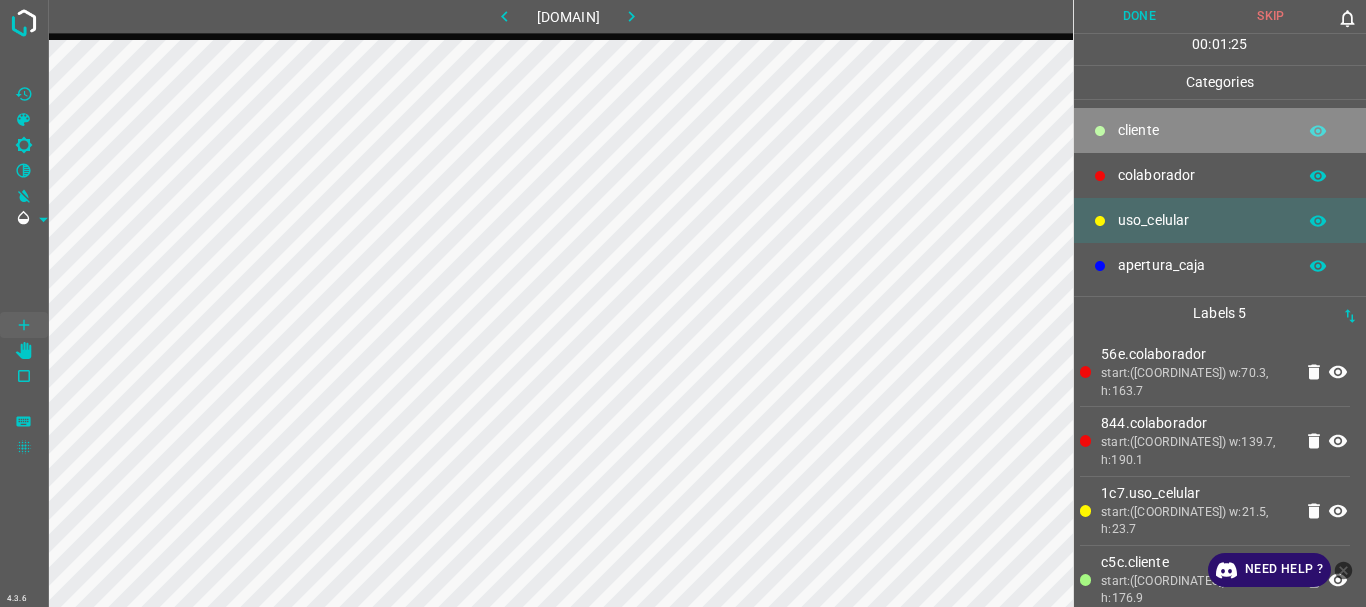 click on "​​cliente" at bounding box center [1202, 130] 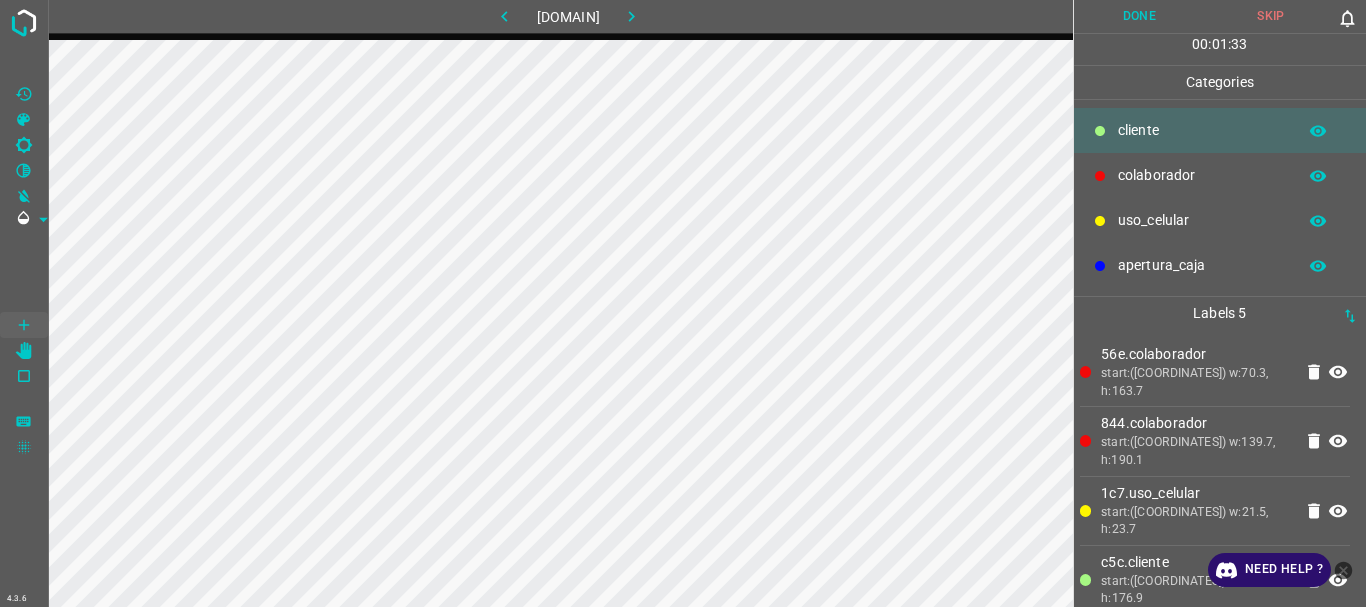 click on "uso_celular" at bounding box center [1202, 130] 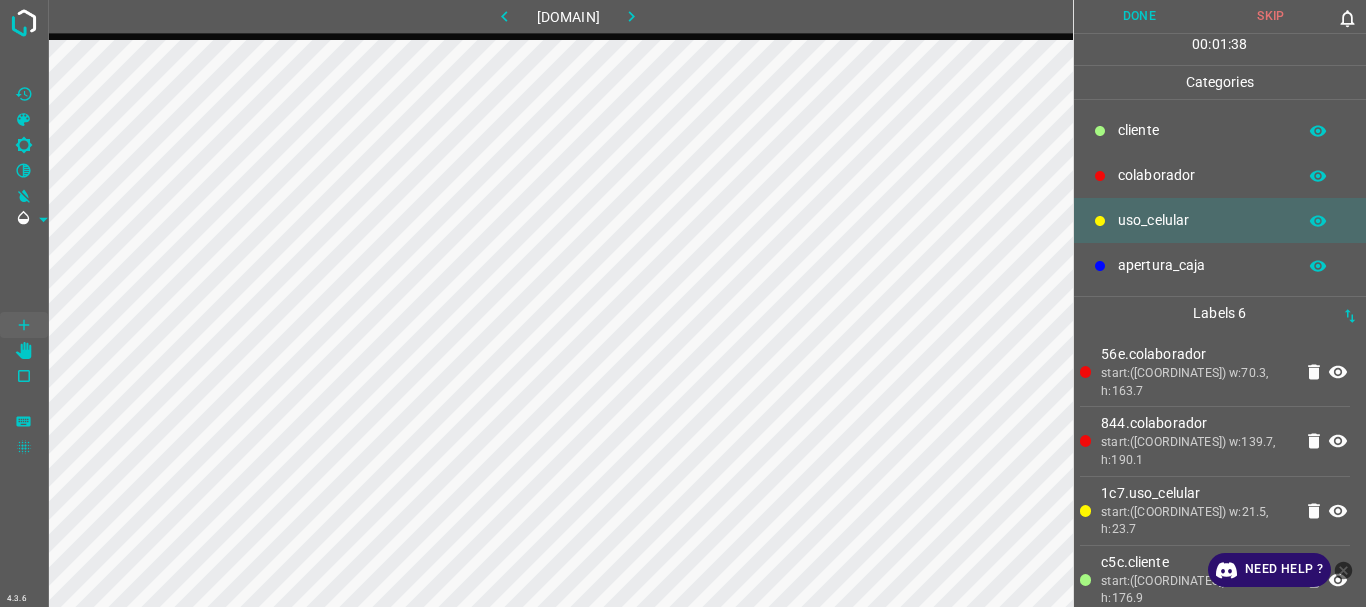 click on "​​cliente" at bounding box center [1202, 130] 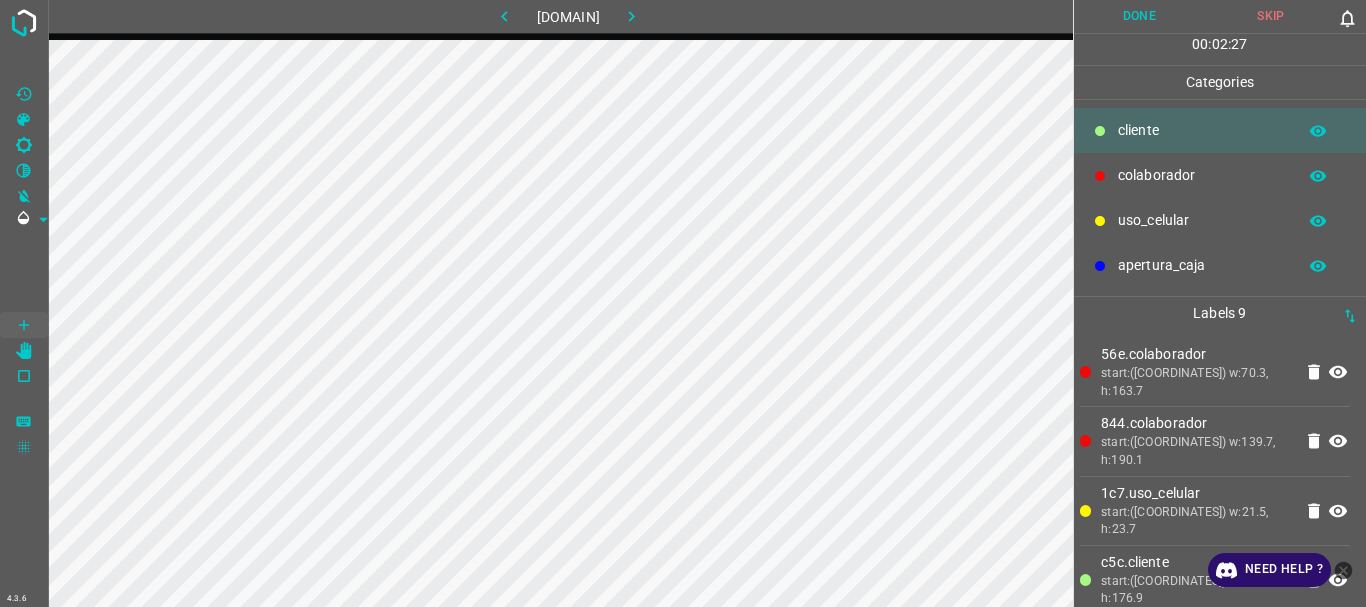 click on "uso_celular" at bounding box center [1202, 130] 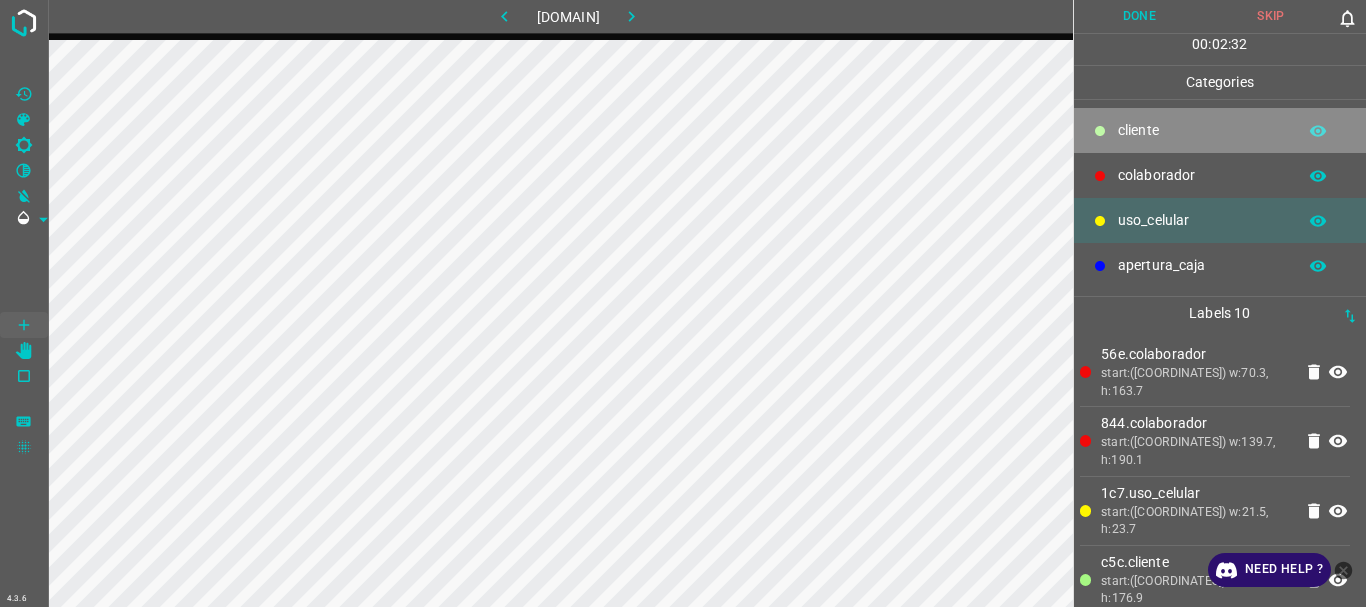 click on "​​cliente" at bounding box center [1202, 130] 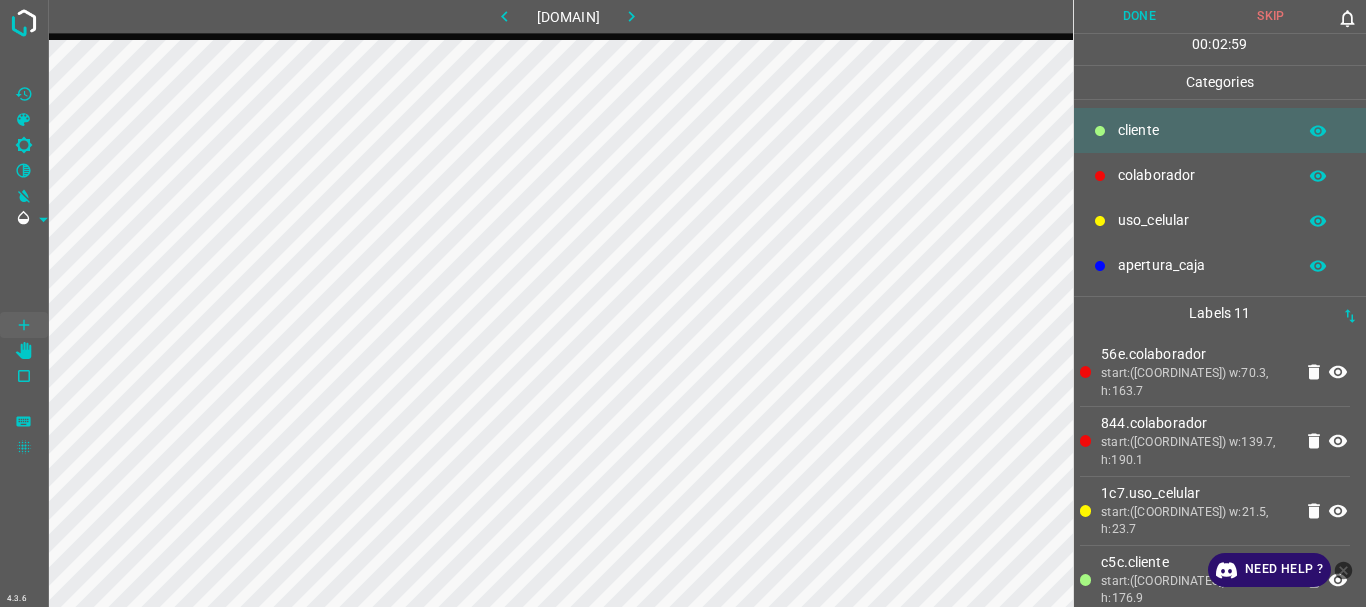 click on "uso_celular" at bounding box center [1220, 220] 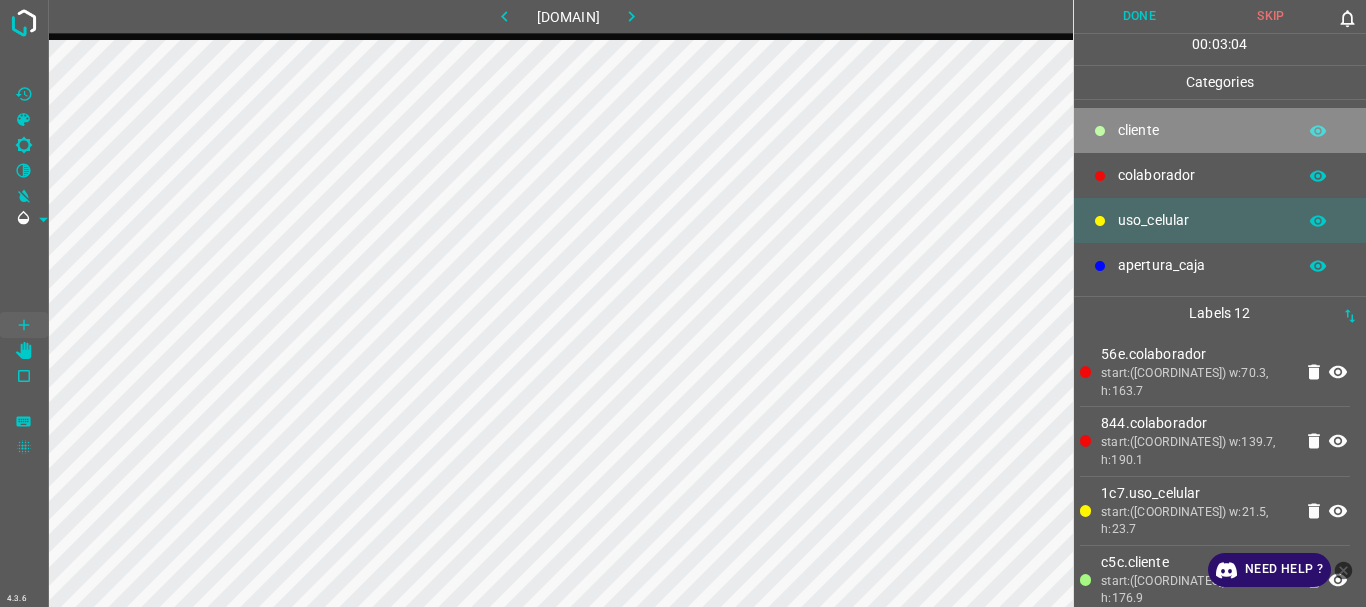 click at bounding box center (1100, 131) 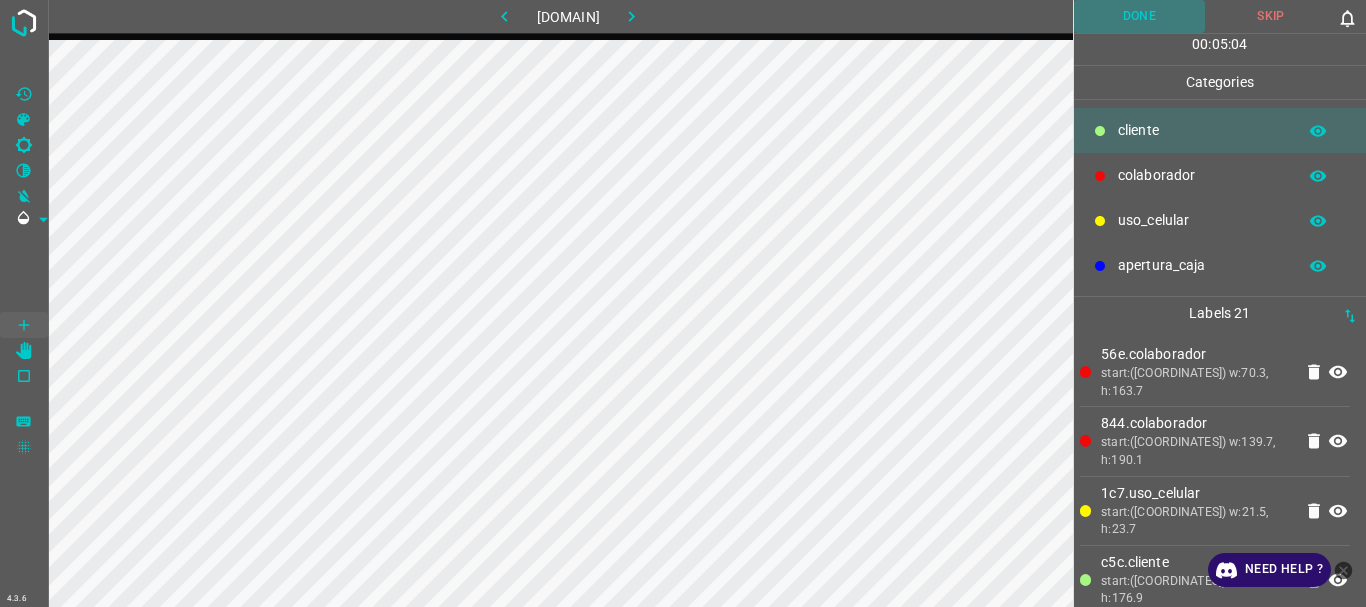 click on "Done" at bounding box center (1140, 16) 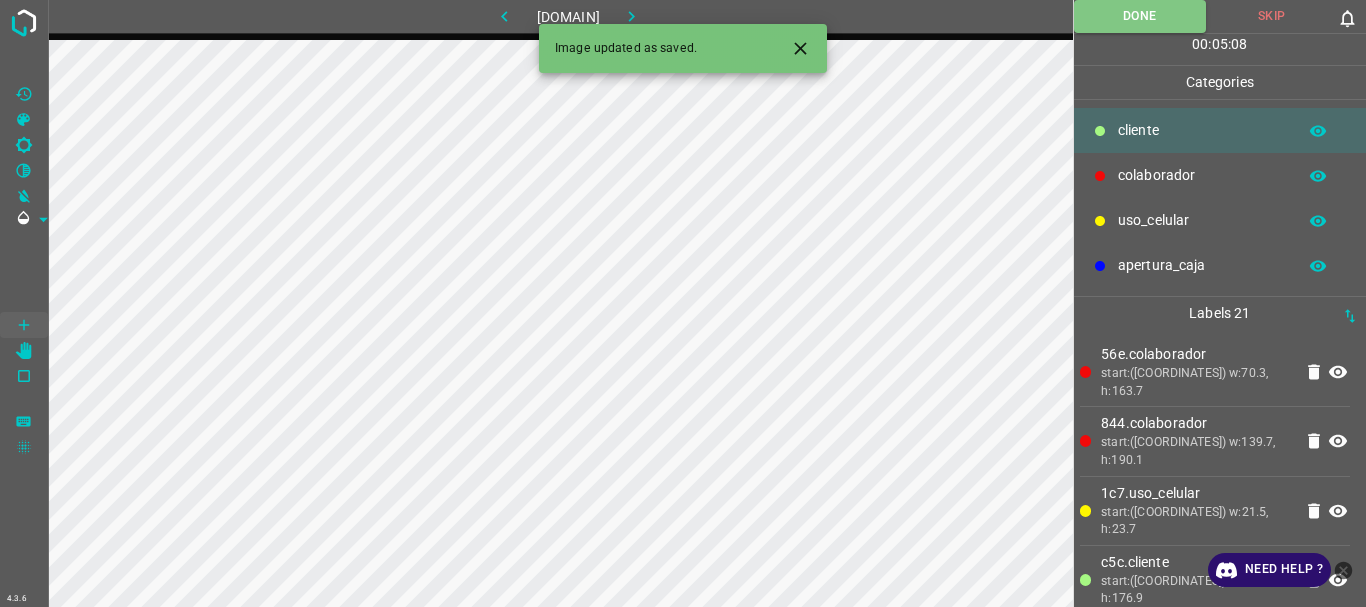 click at bounding box center [631, 16] 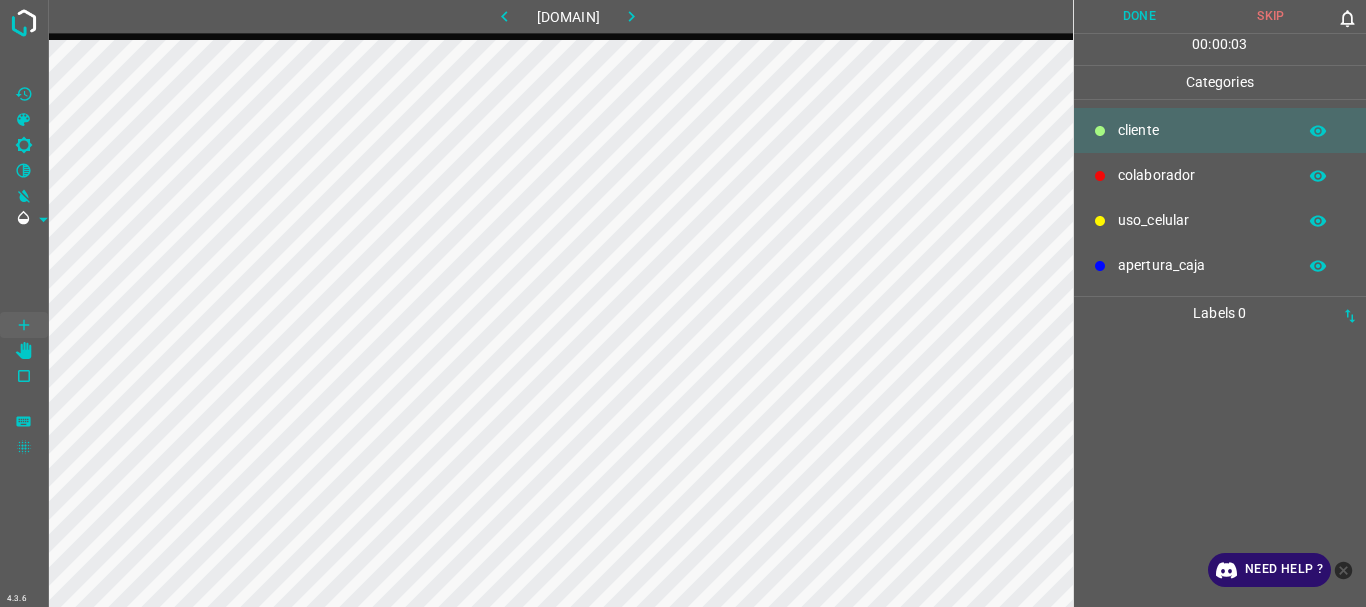 click on "apertura_caja" at bounding box center (1202, 130) 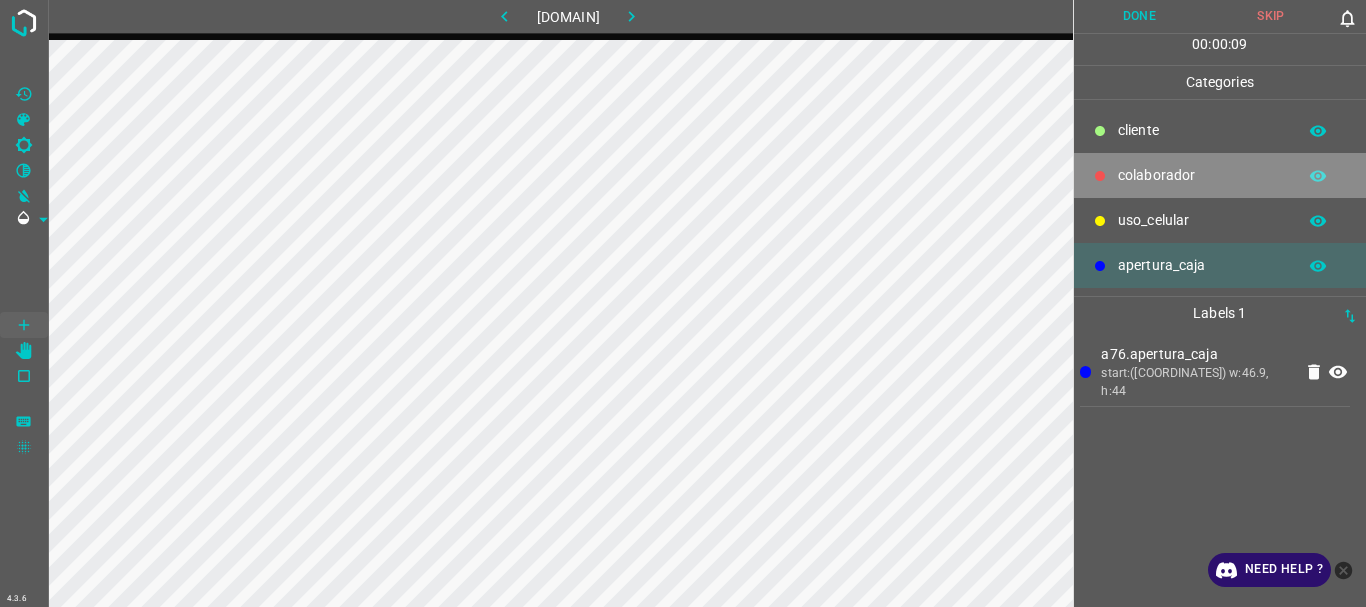 click on "colaborador" at bounding box center [1202, 130] 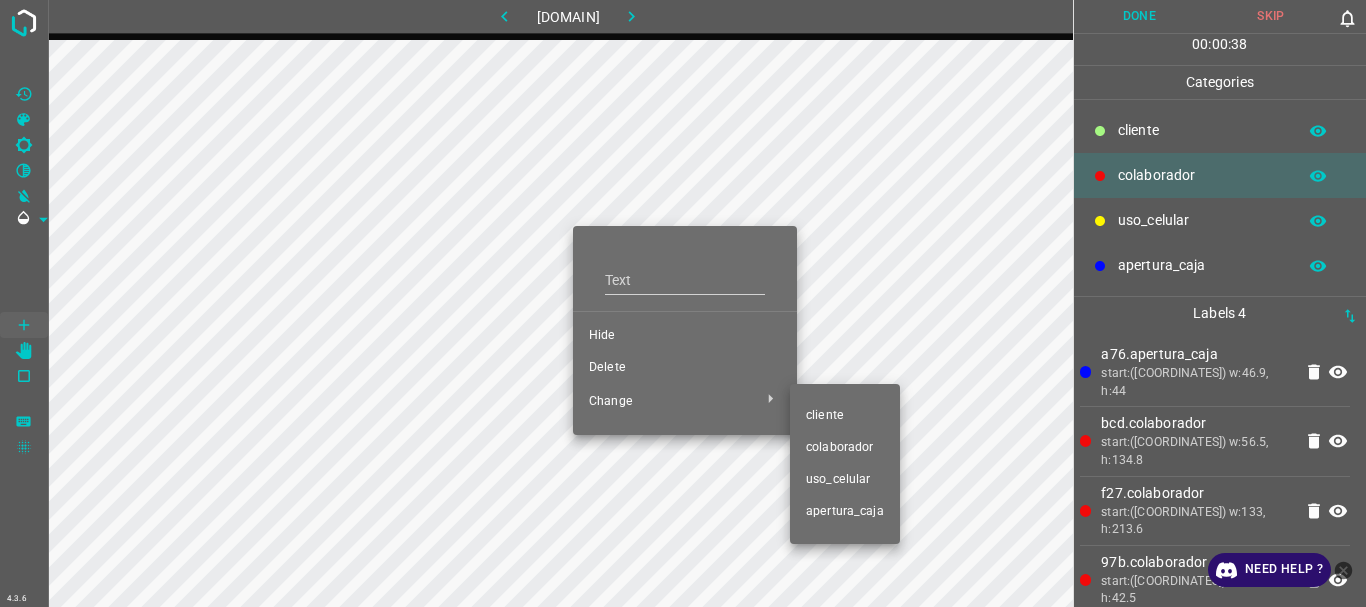 click on "​​cliente" at bounding box center [685, 272] 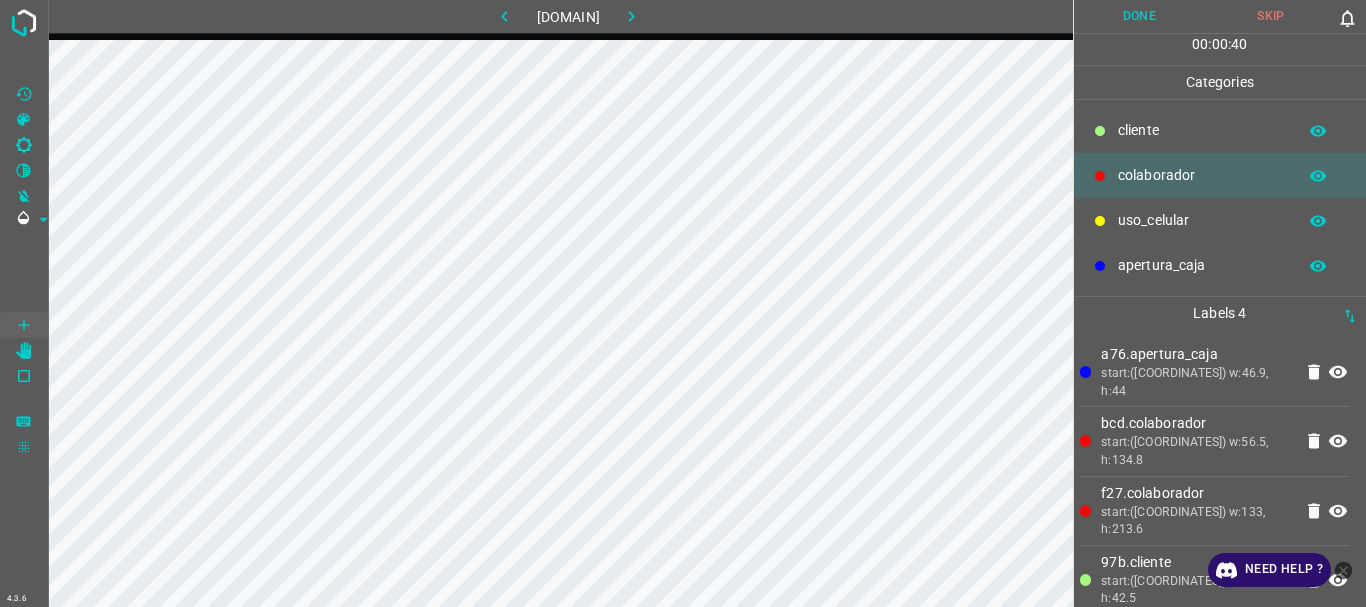 click on "​​cliente" at bounding box center (1202, 130) 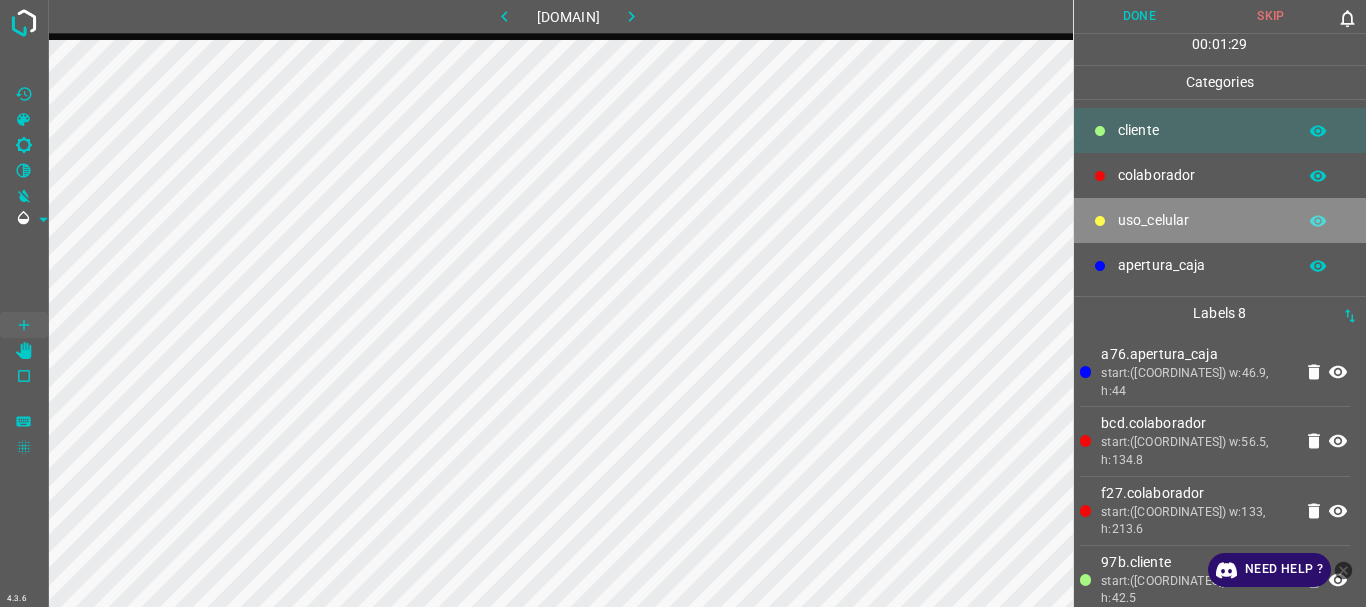 click at bounding box center [1100, 221] 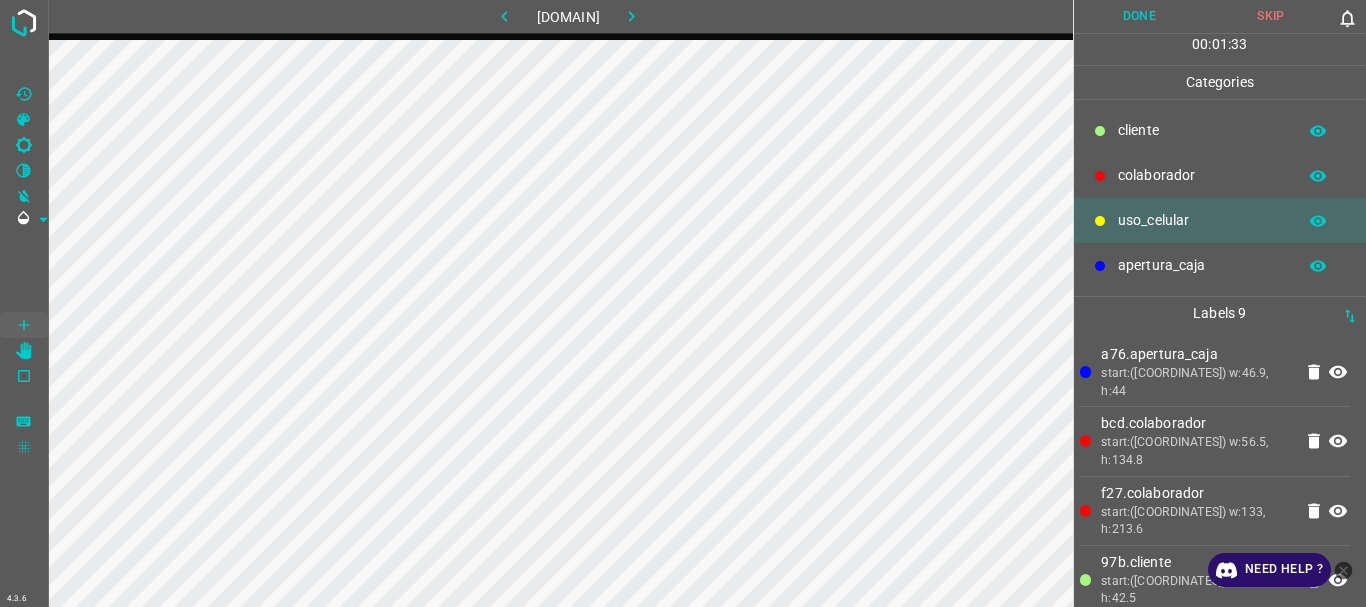click on "​​cliente" at bounding box center (1202, 130) 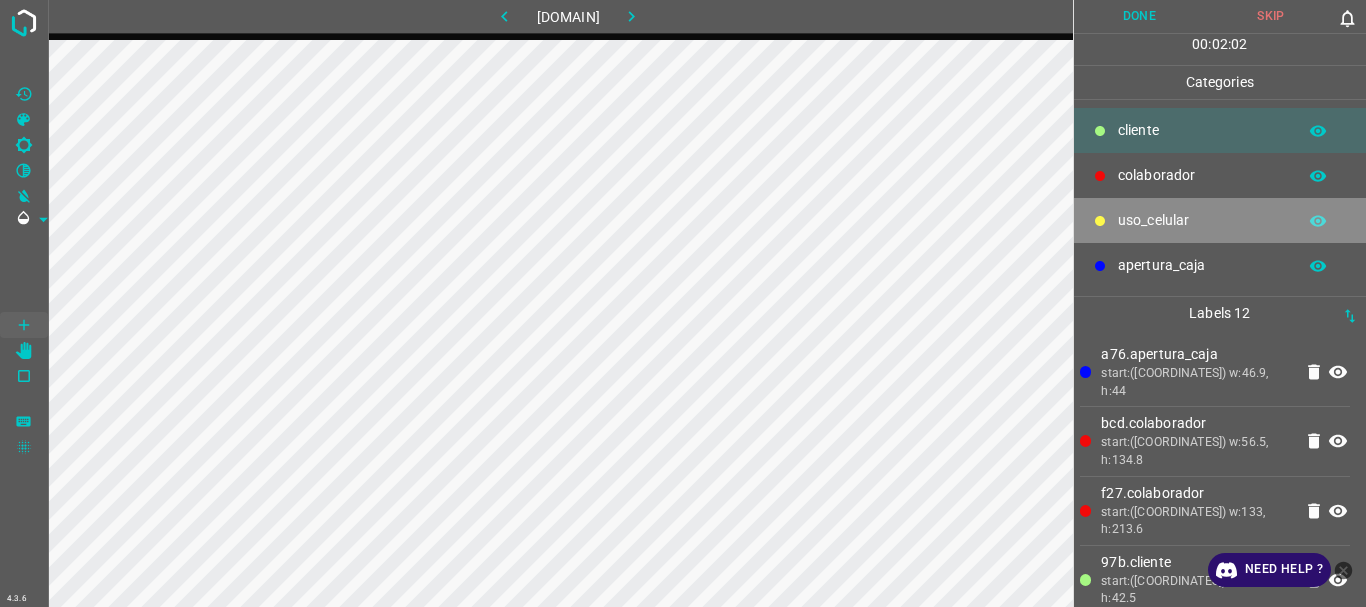 click on "uso_celular" at bounding box center (1202, 130) 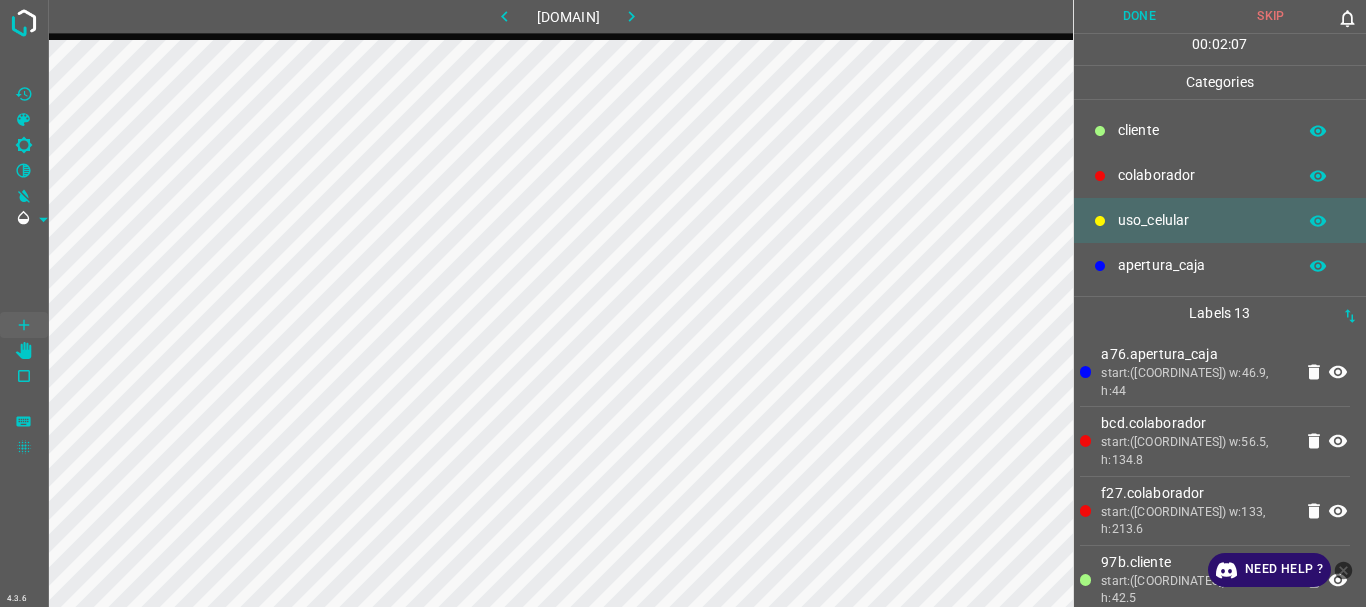 click on "​​cliente" at bounding box center [1202, 130] 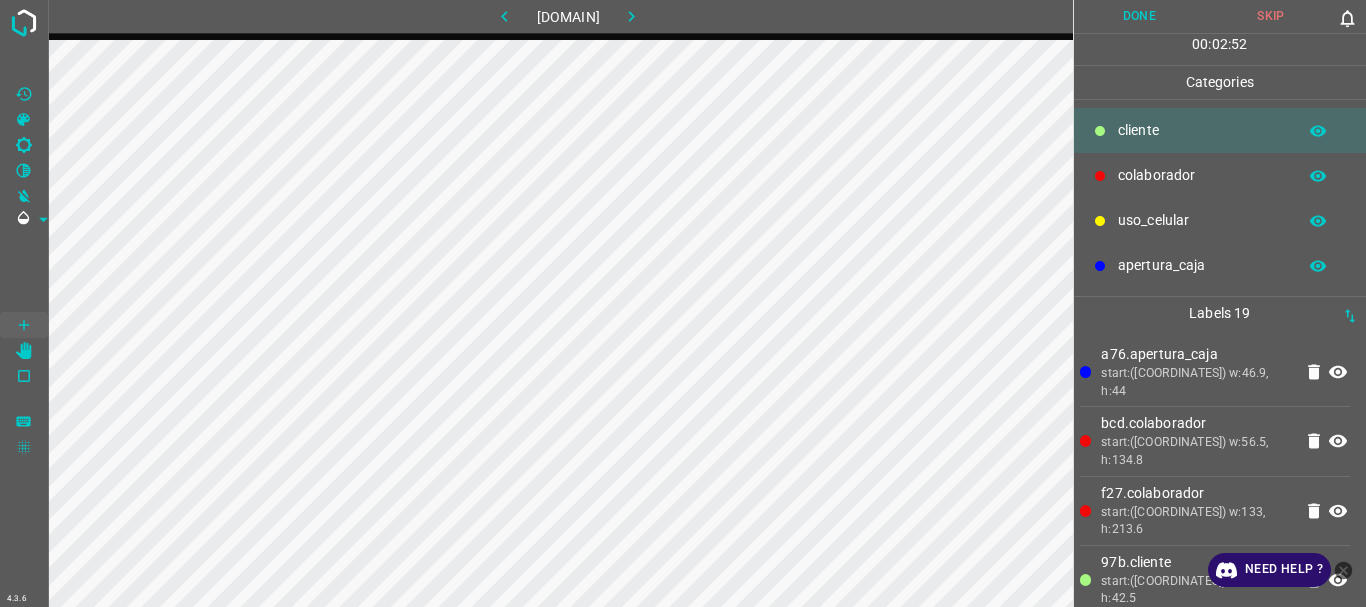 click on "uso_celular" at bounding box center (1202, 130) 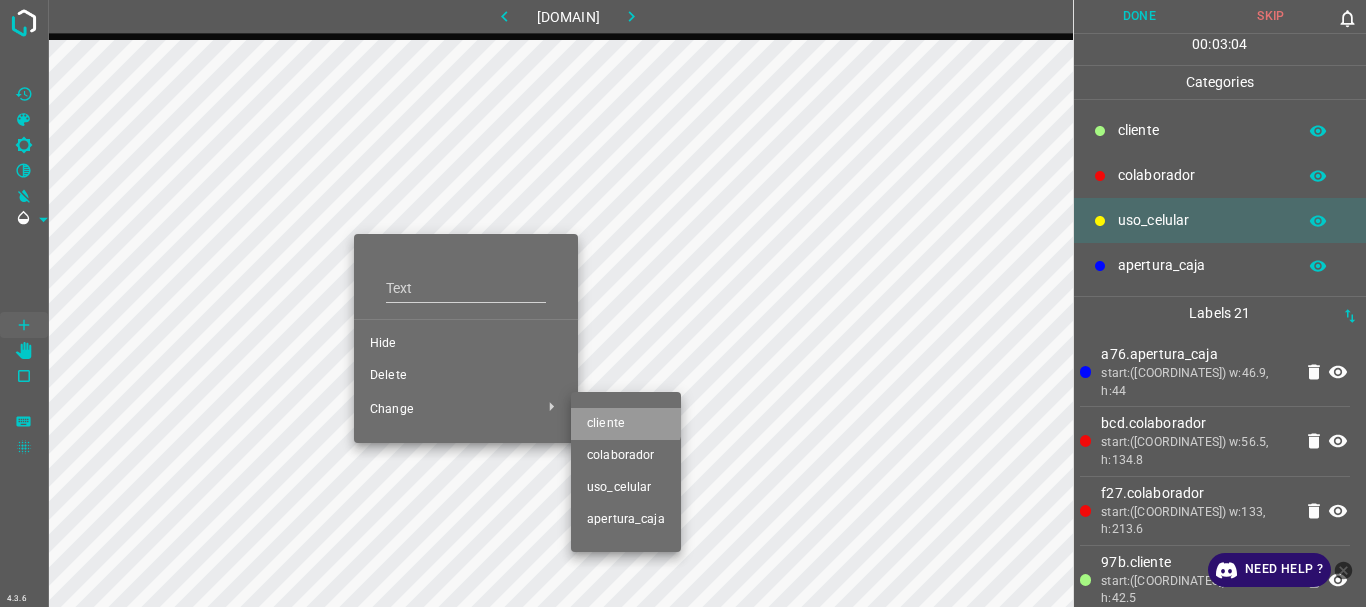 click on "​​cliente" at bounding box center [466, 344] 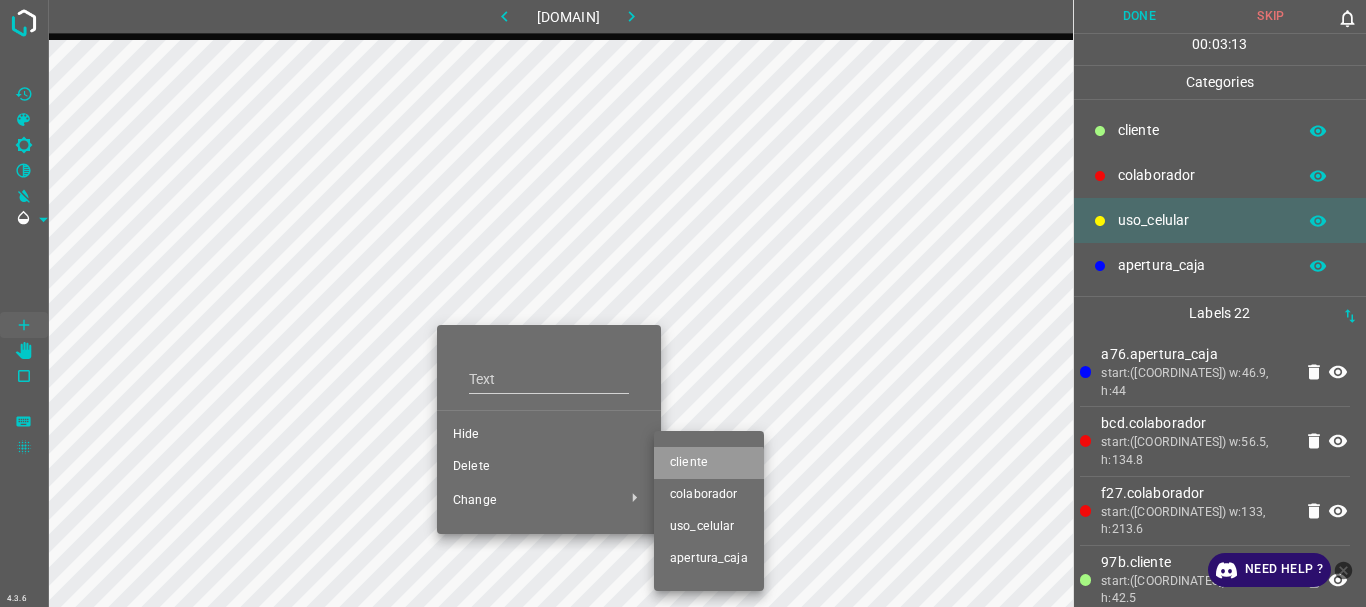 click on "​​cliente" at bounding box center (549, 435) 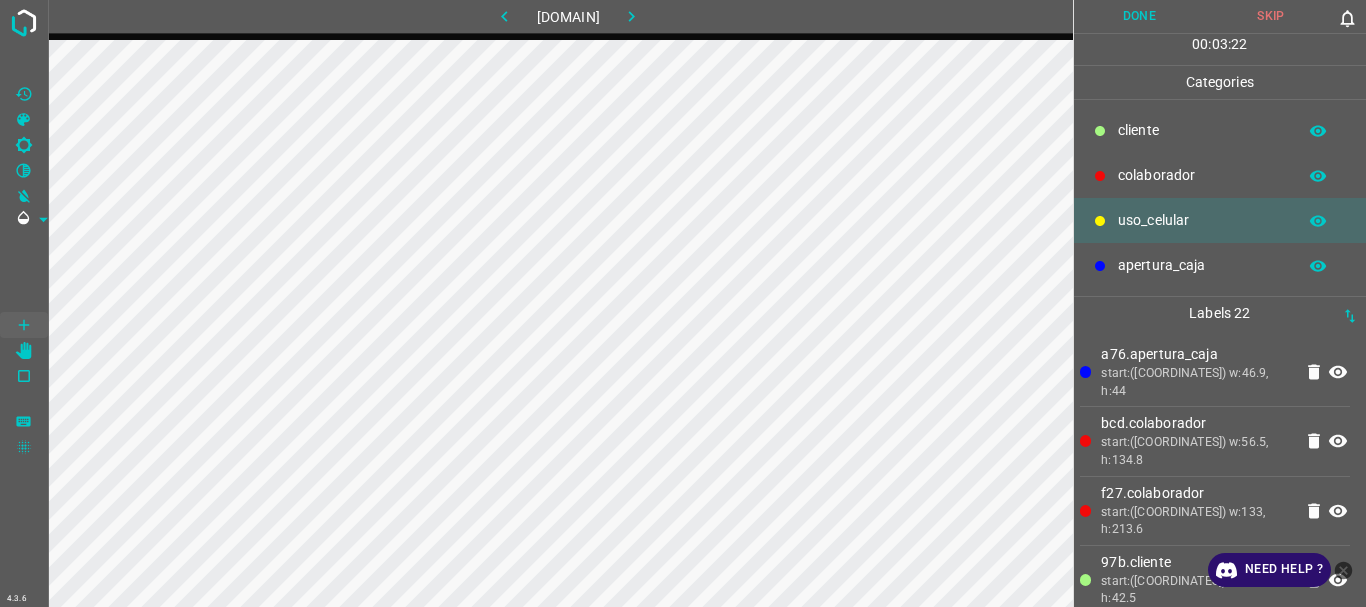 click on "Done" at bounding box center [1140, 16] 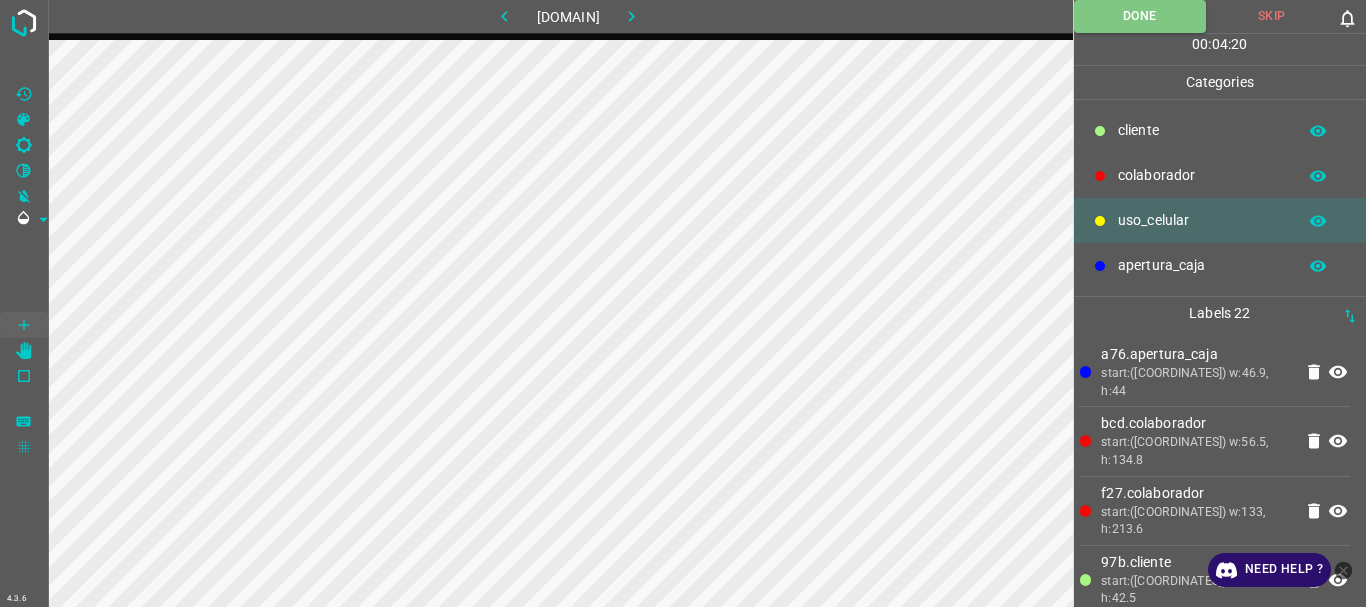 click at bounding box center [631, 16] 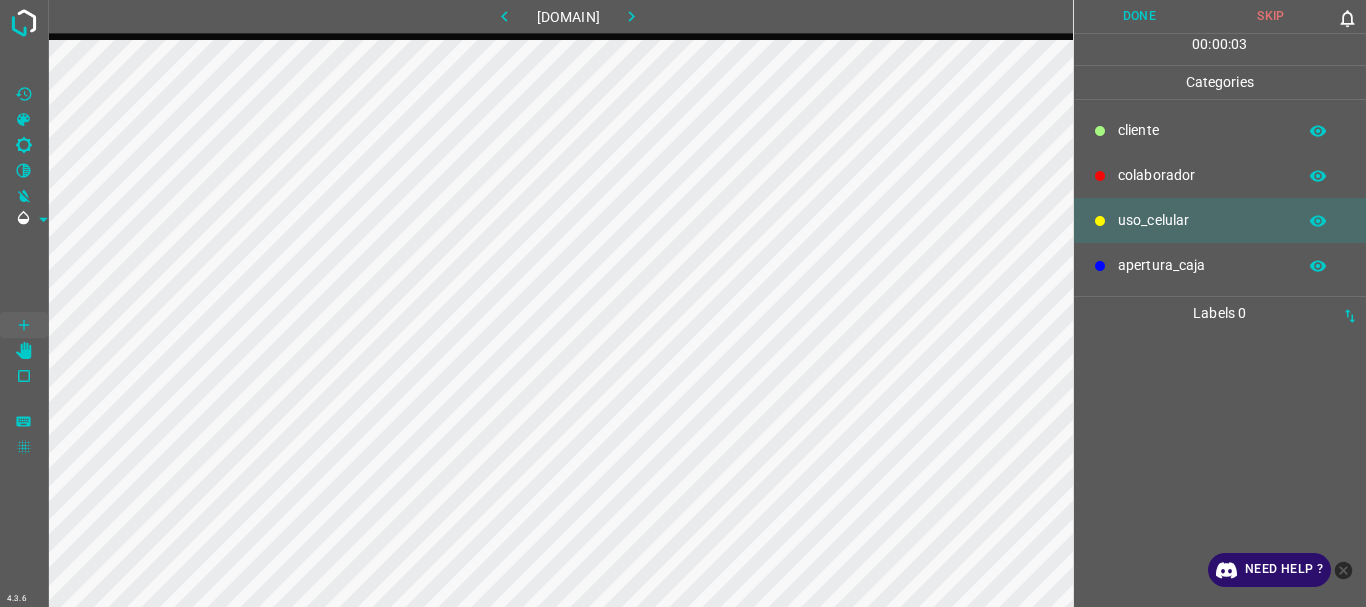 click on "colaborador" at bounding box center [1202, 130] 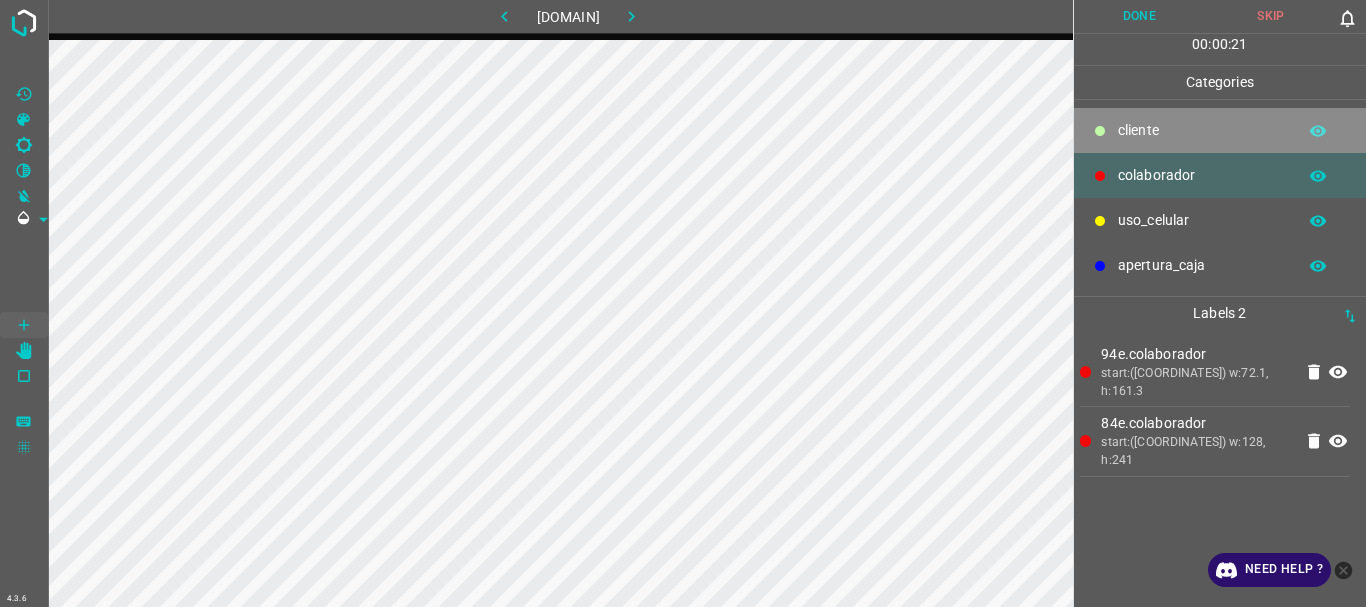 click on "​​cliente" at bounding box center [1202, 130] 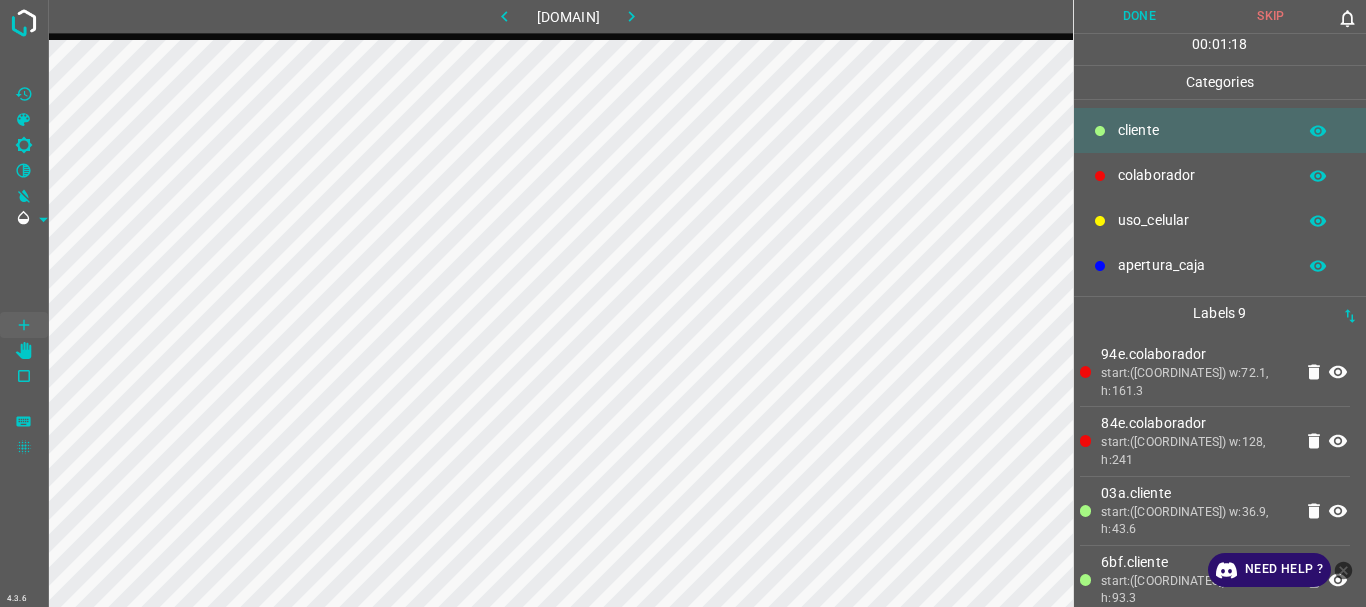 click on "uso_celular" at bounding box center (1202, 130) 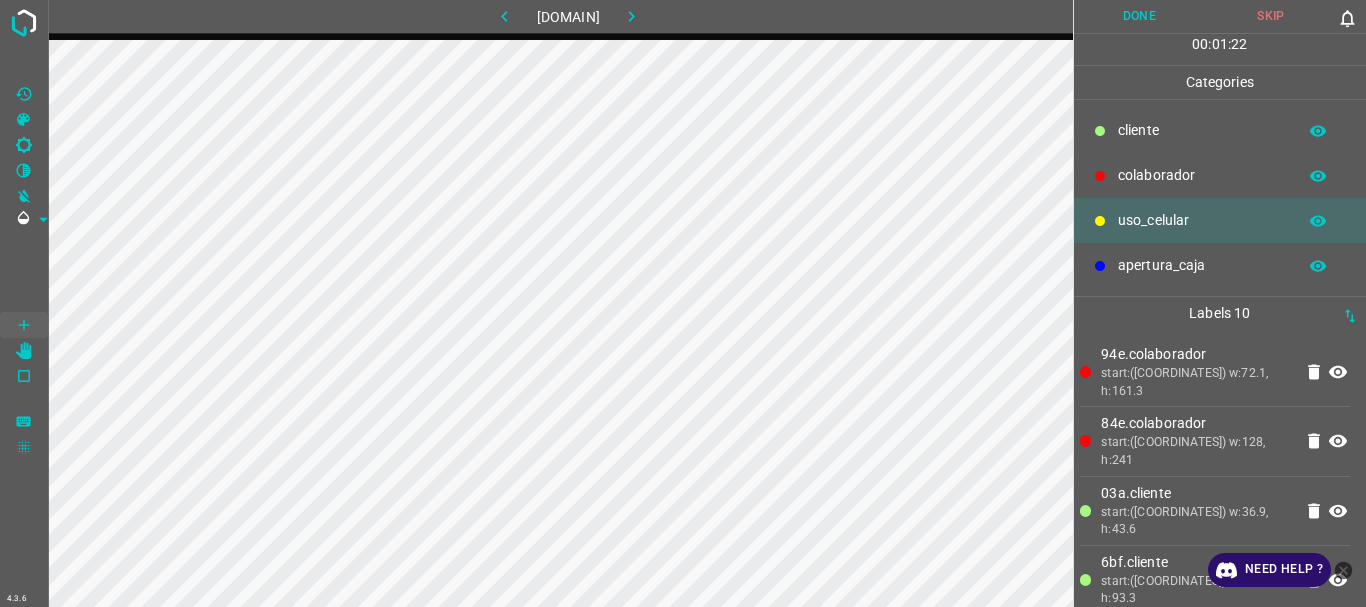 click on "​​cliente" at bounding box center [1202, 130] 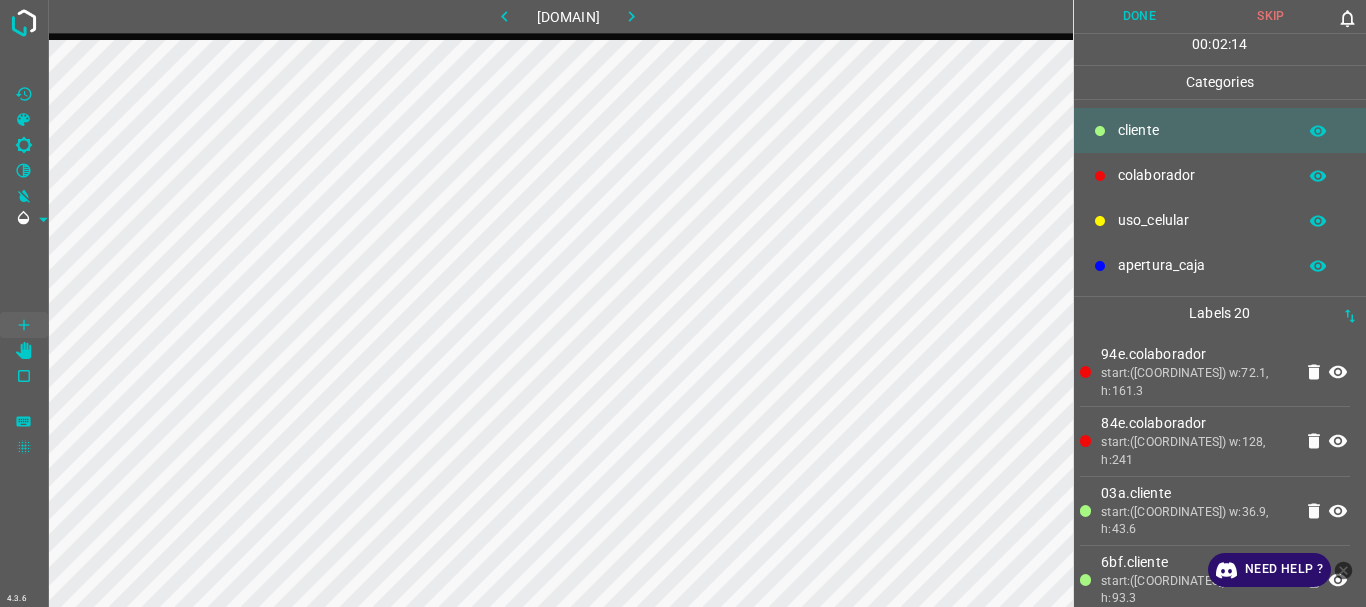 click on "Done" at bounding box center (1140, 16) 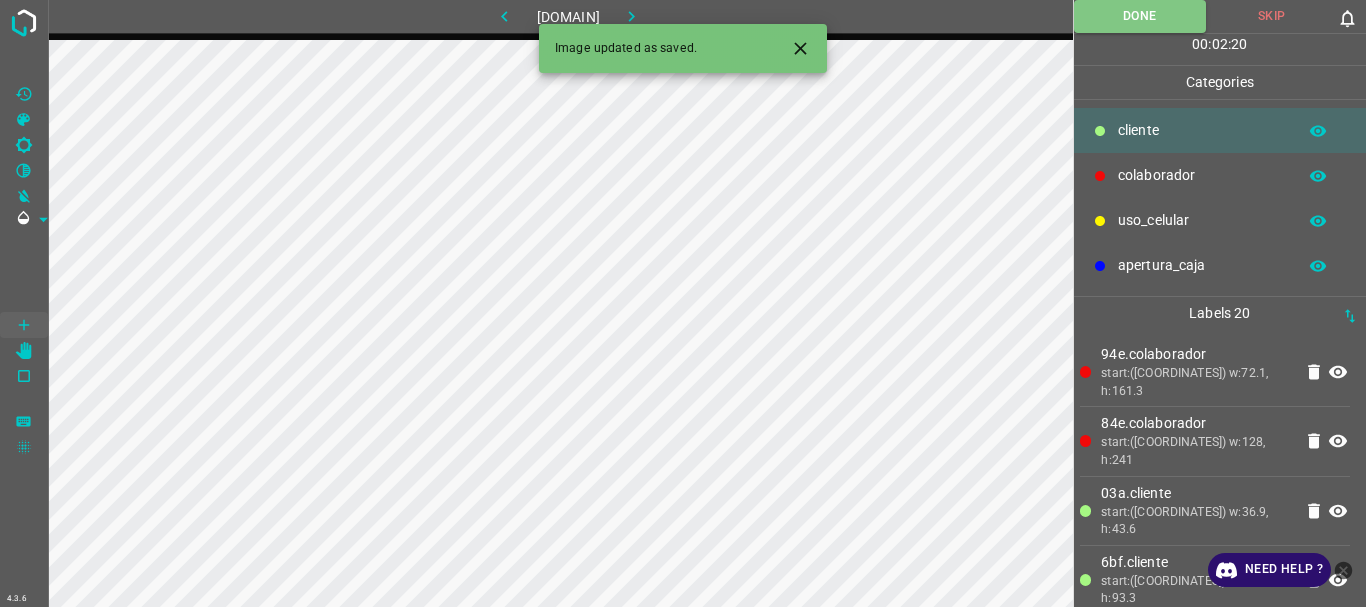 click at bounding box center [631, 16] 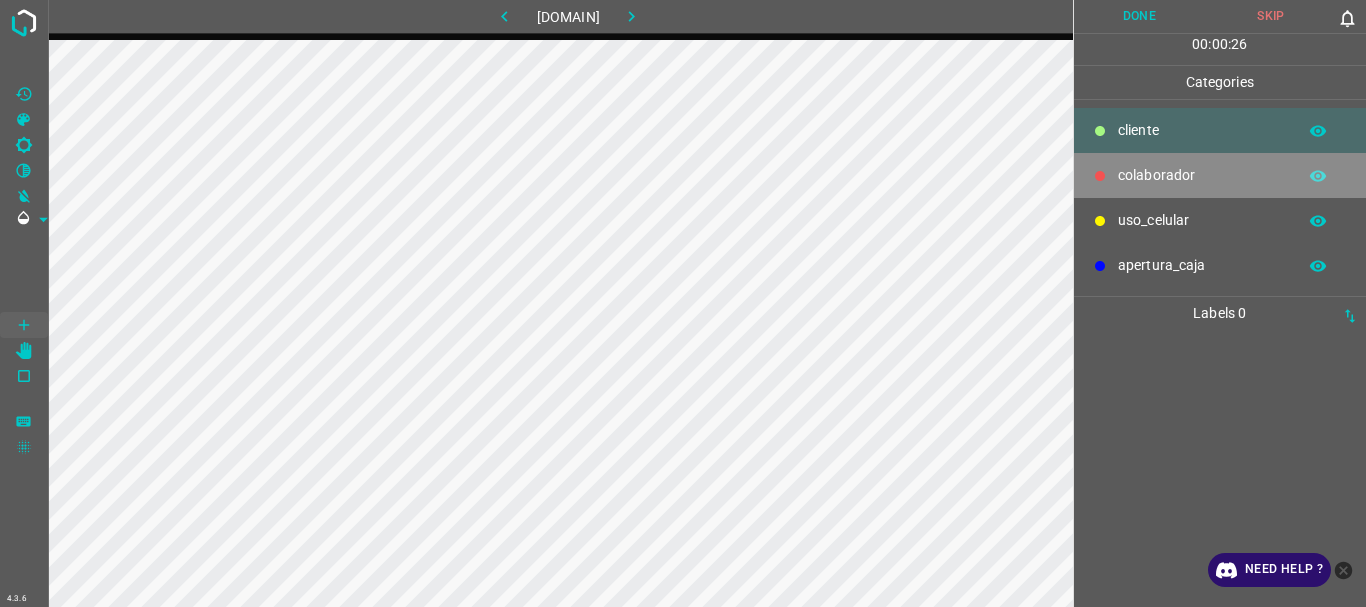 click on "colaborador" at bounding box center (1202, 130) 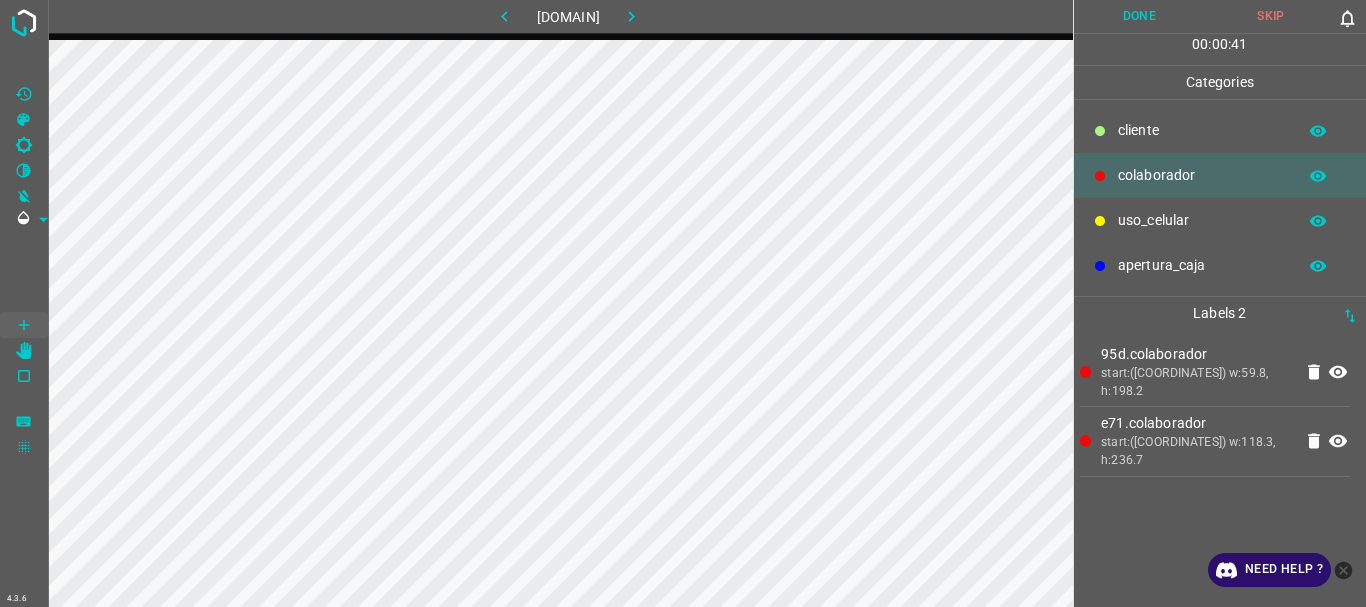 click on "​​cliente" at bounding box center [1202, 130] 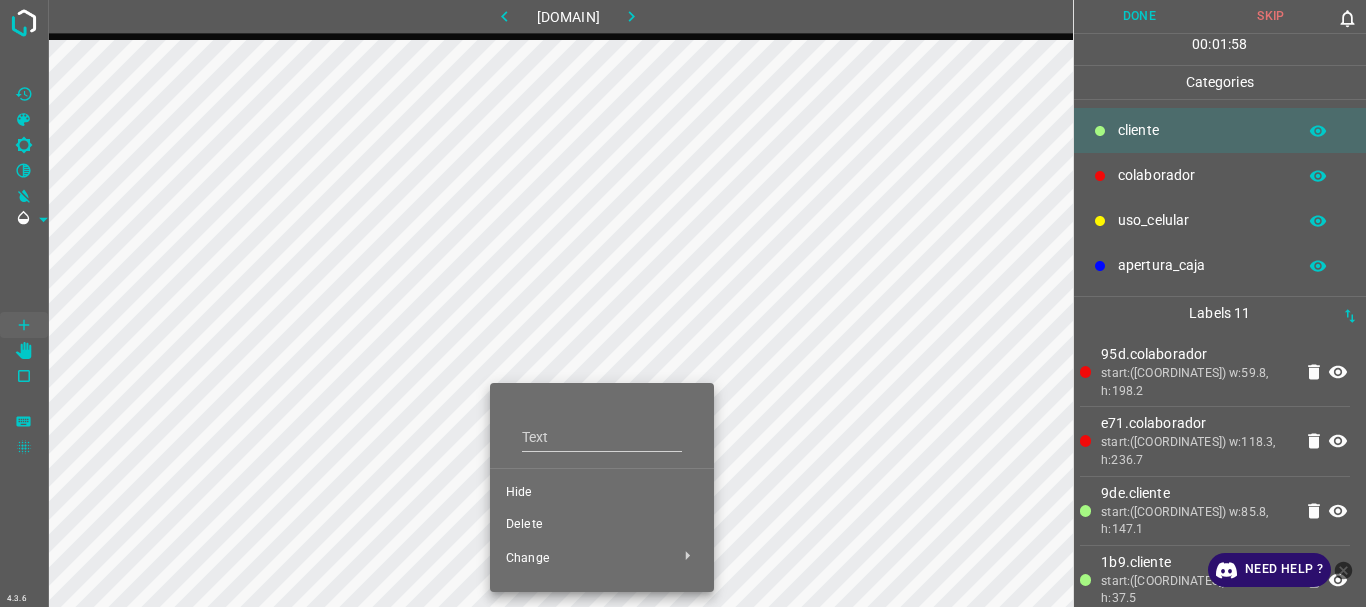 click on "Delete" at bounding box center [602, 493] 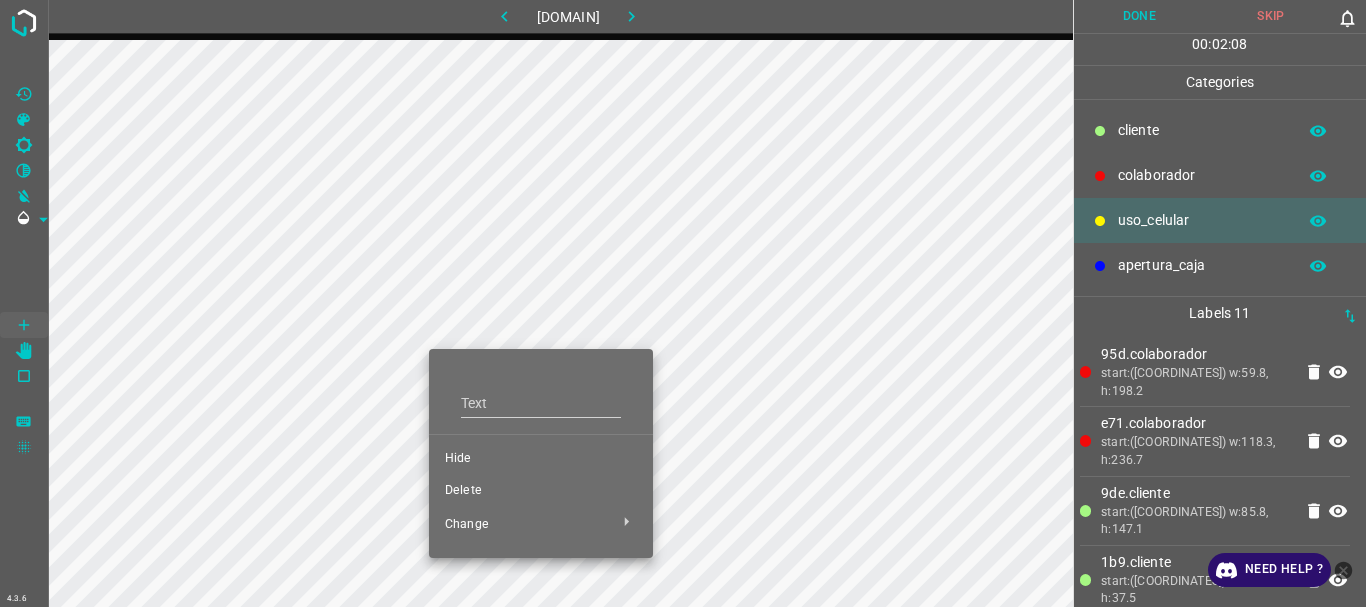 click on "Delete" at bounding box center (541, 459) 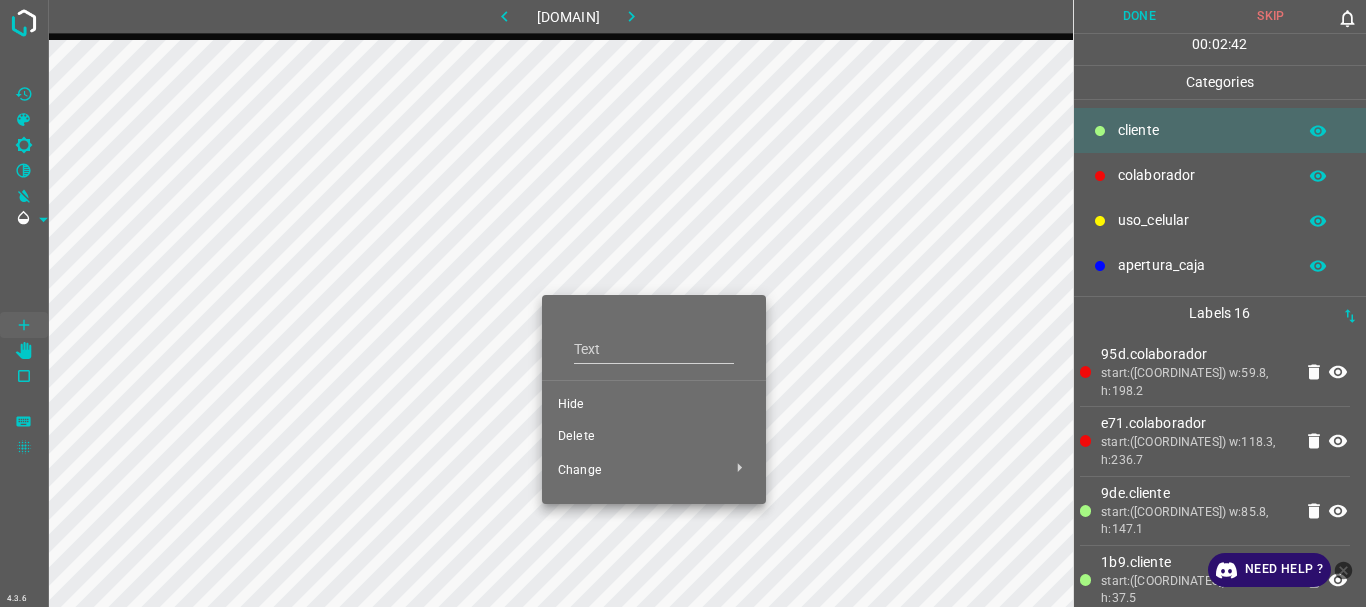 click on "Delete" at bounding box center [654, 405] 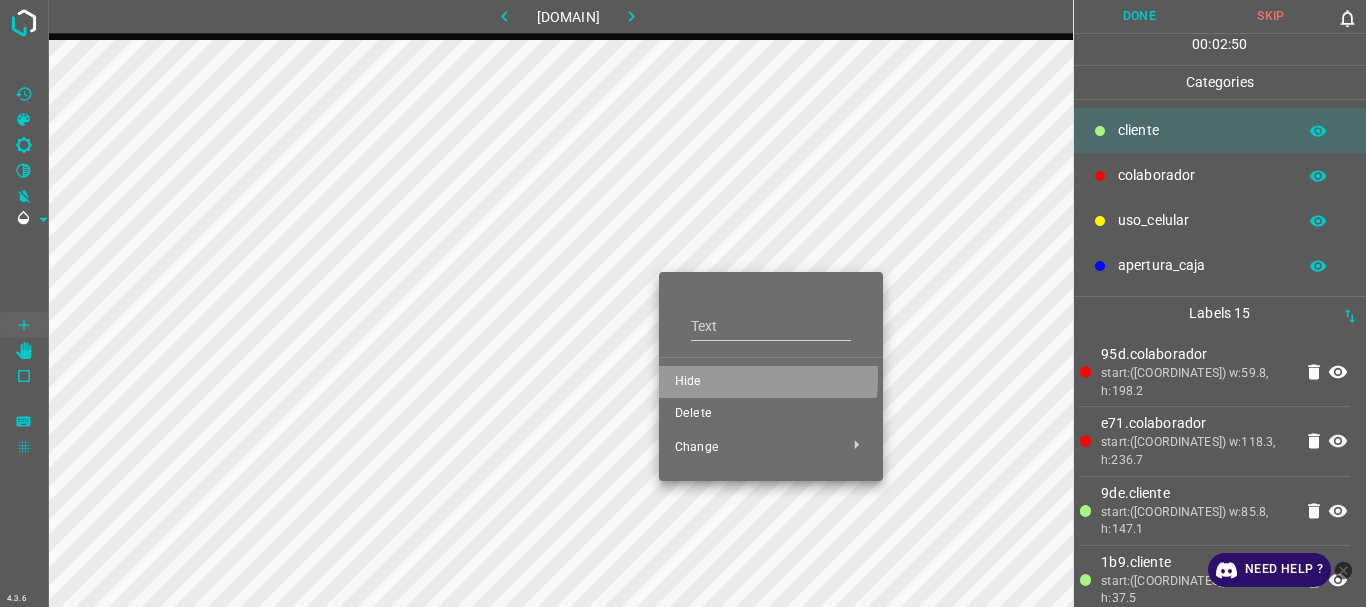 click on "Hide" at bounding box center [771, 382] 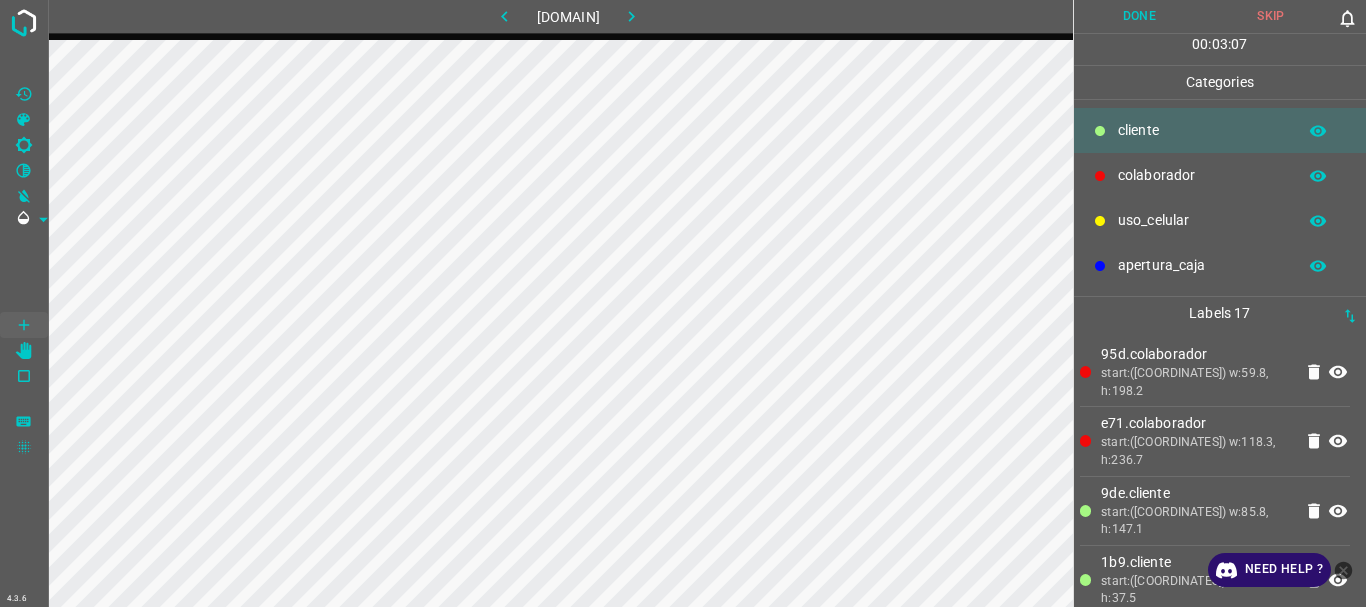 click on "Done" at bounding box center [1140, 16] 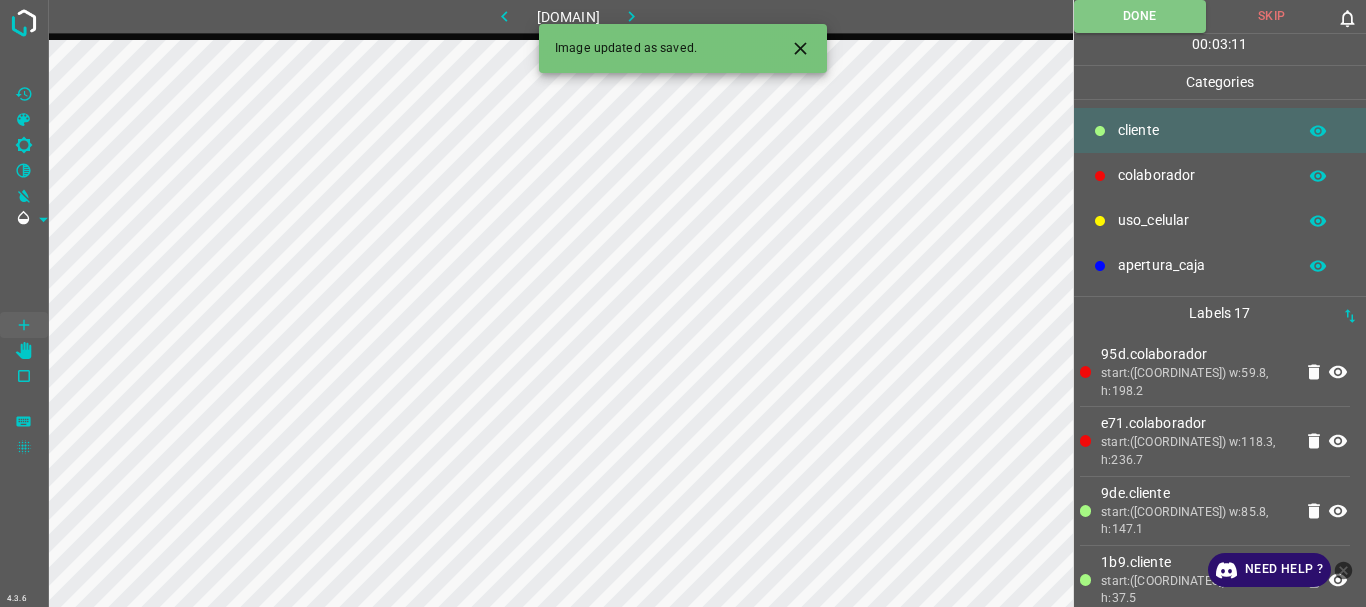click at bounding box center (631, 16) 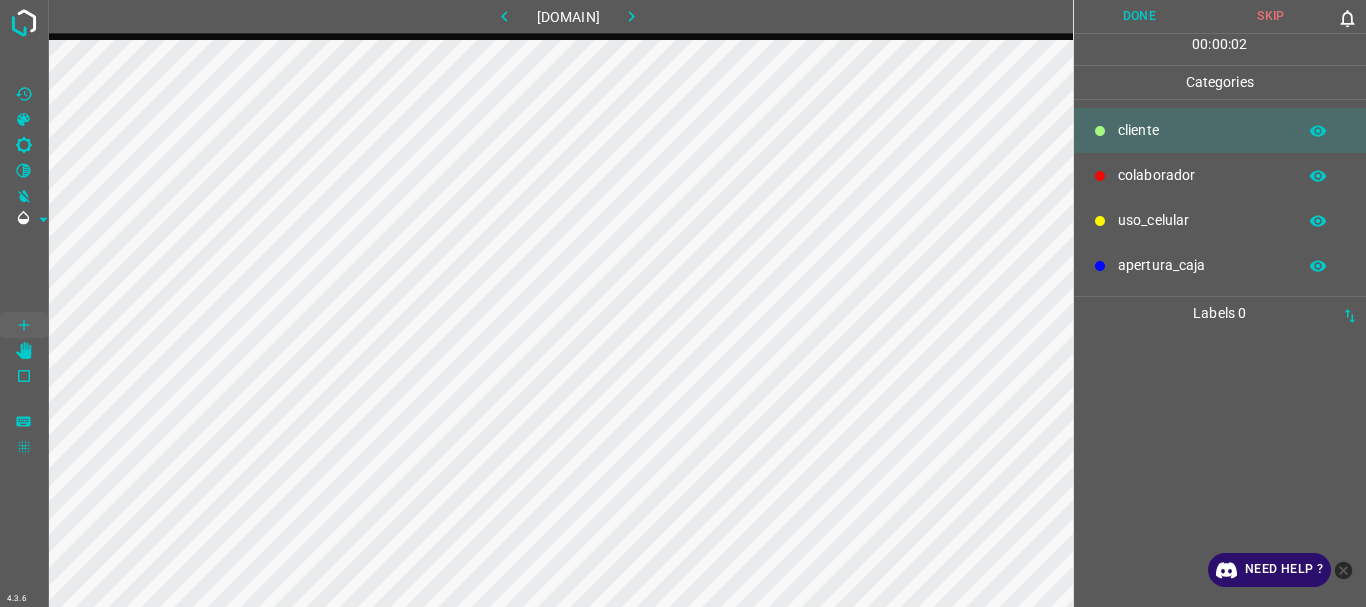 click at bounding box center [1100, 131] 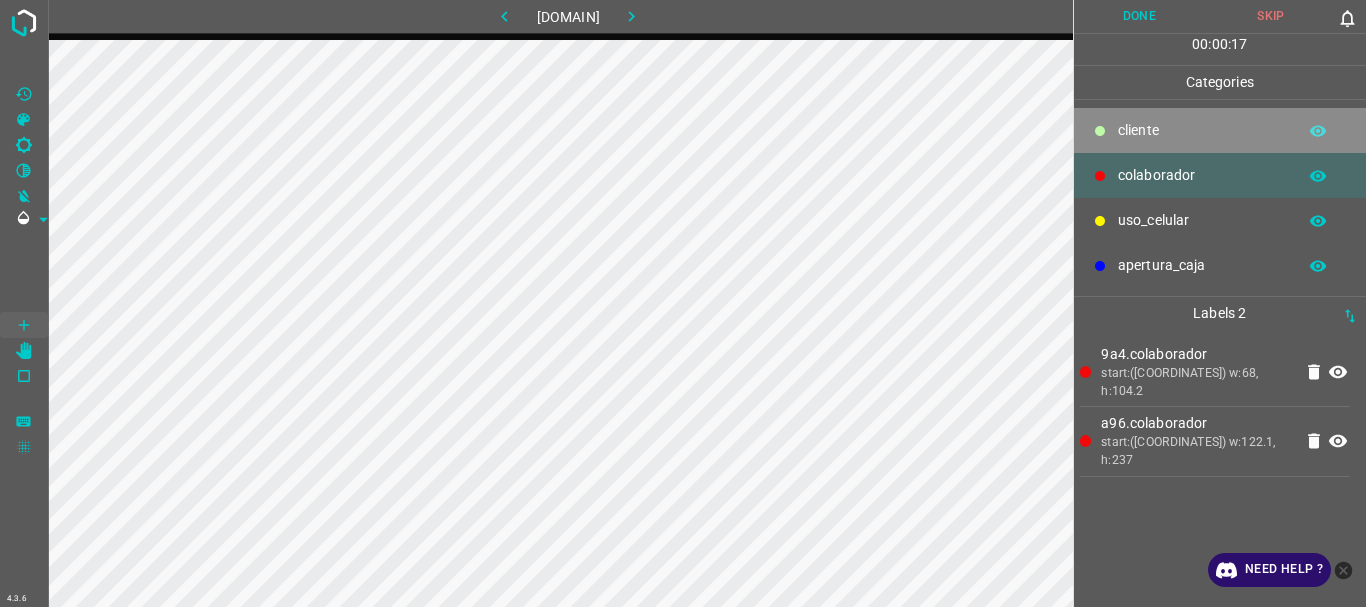 click on "​​cliente" at bounding box center [1202, 130] 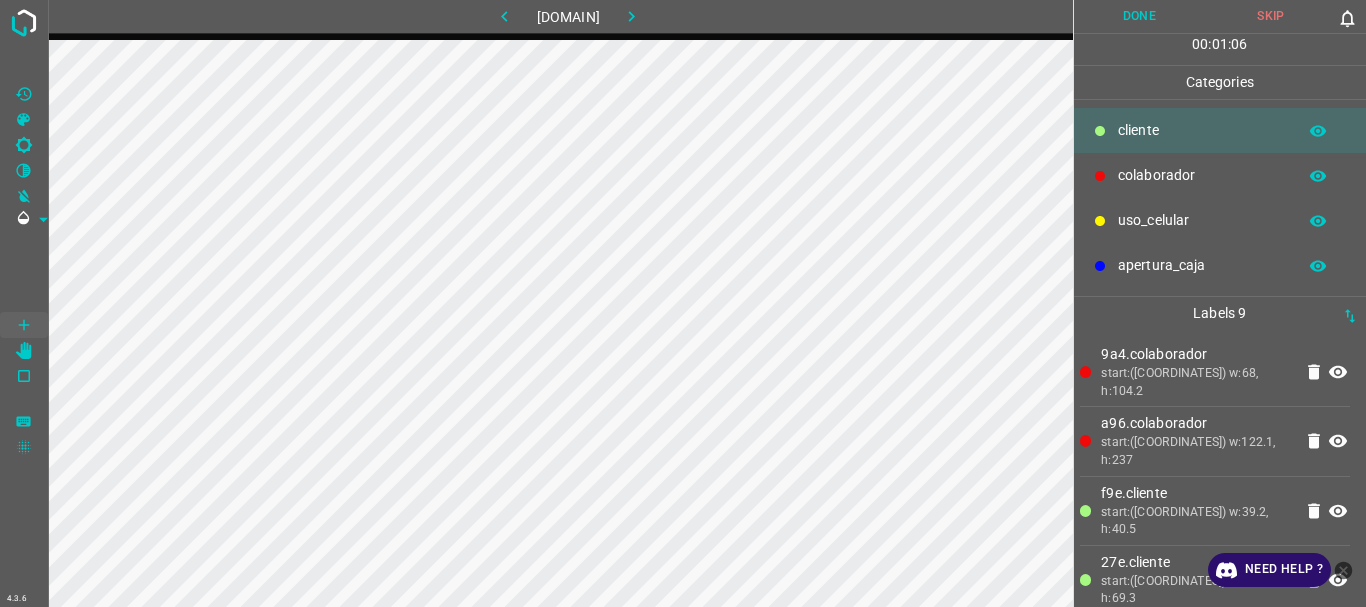 click at bounding box center (1100, 221) 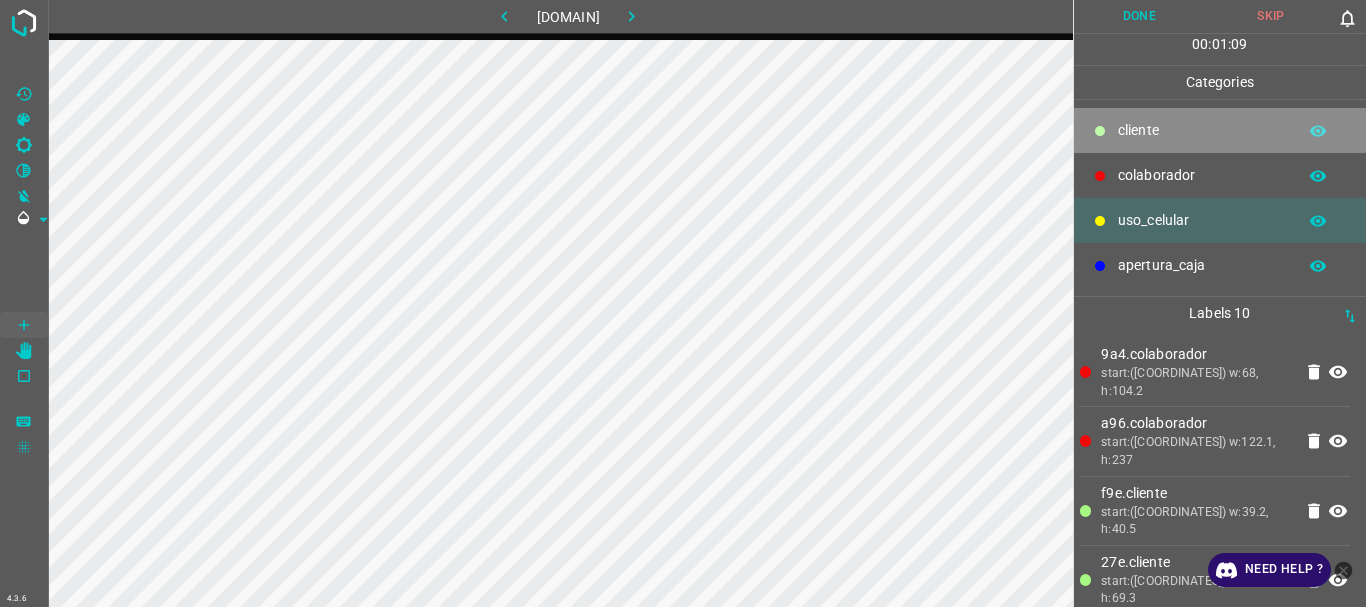 click at bounding box center (1100, 131) 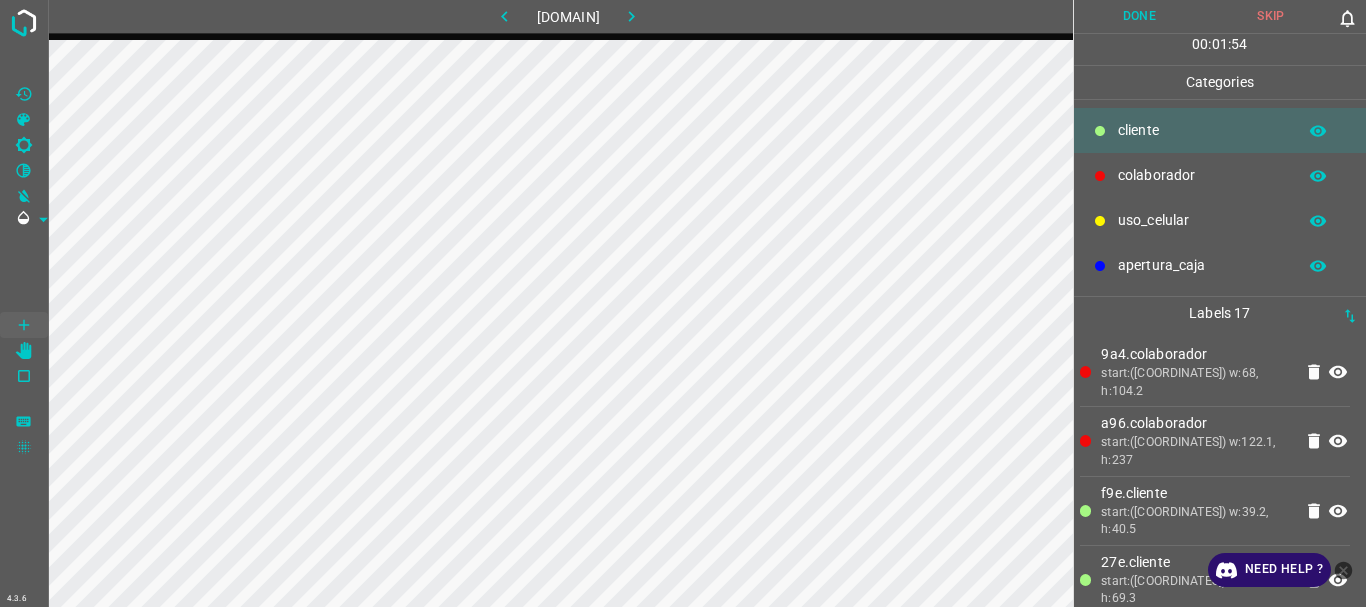 click on "Done" at bounding box center [1140, 16] 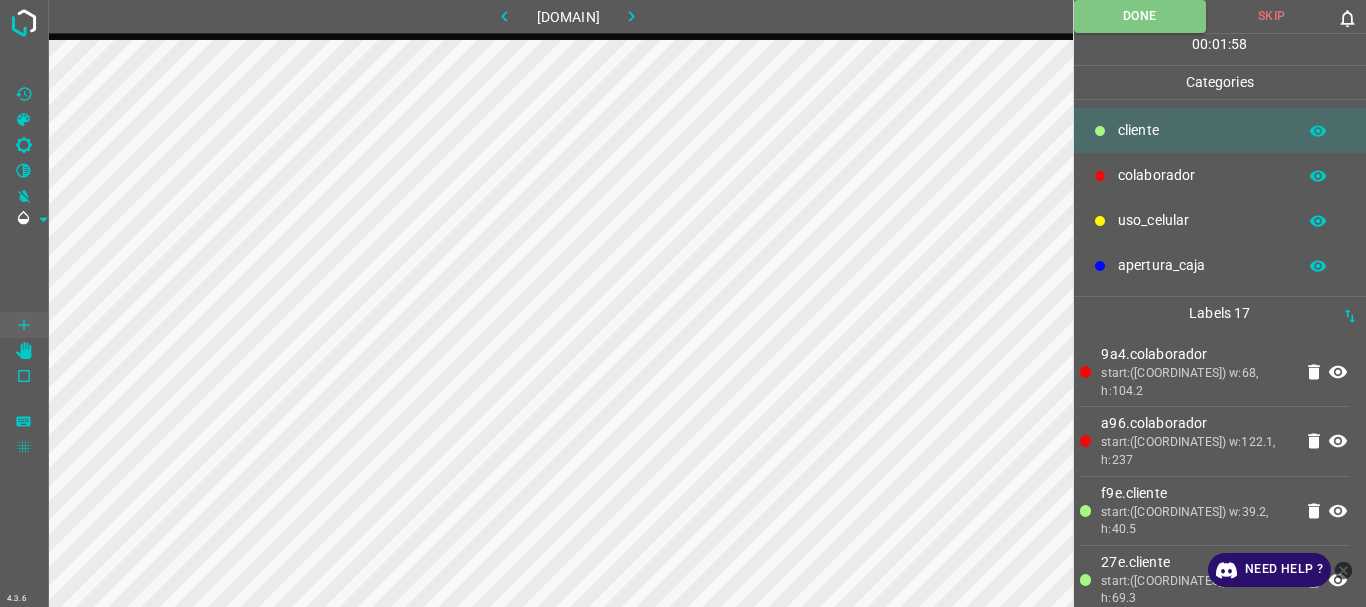click at bounding box center [631, 16] 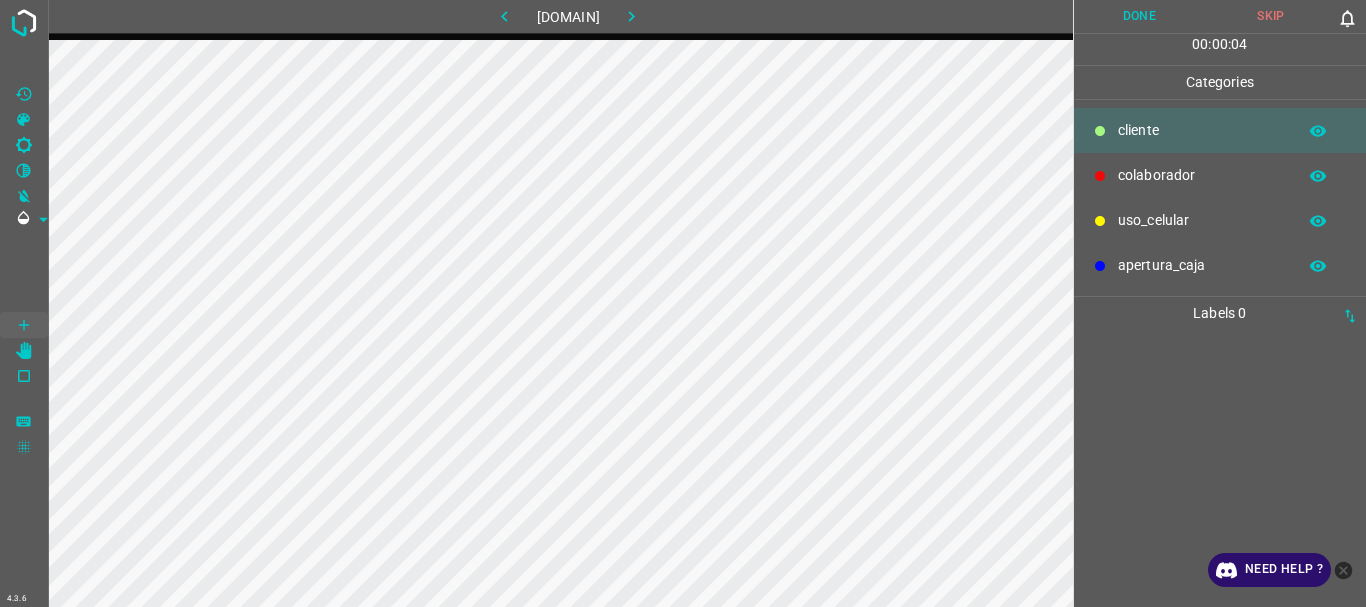 click on "colaborador" at bounding box center [1202, 130] 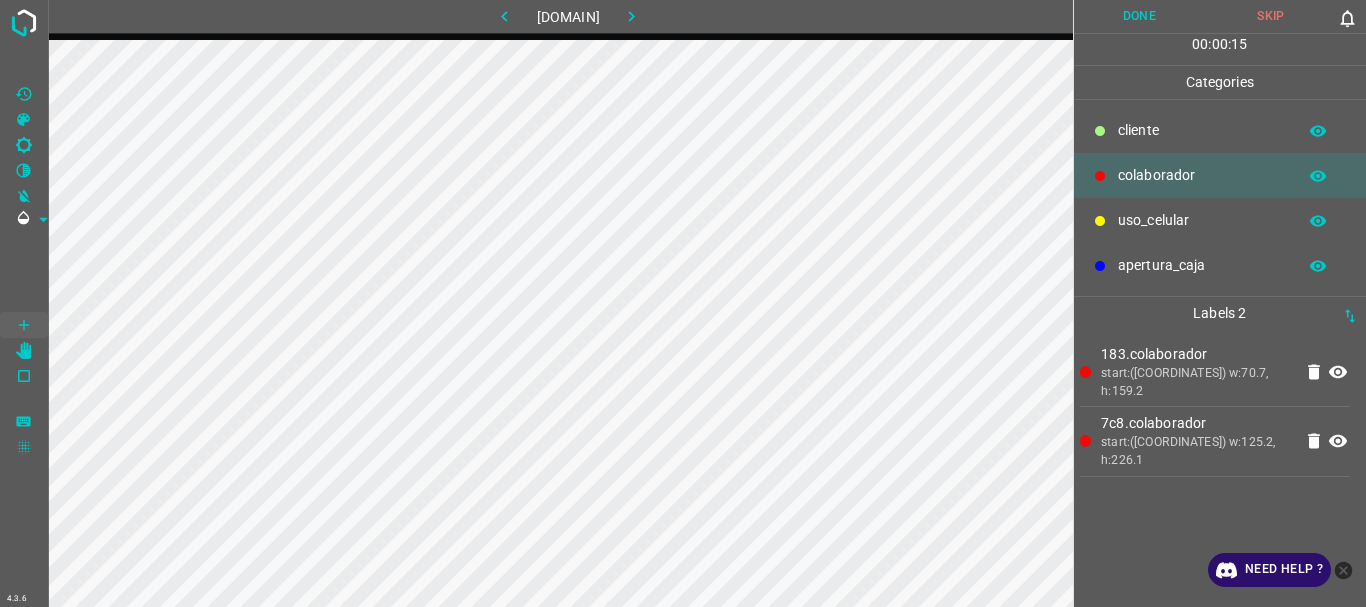 click at bounding box center [1100, 131] 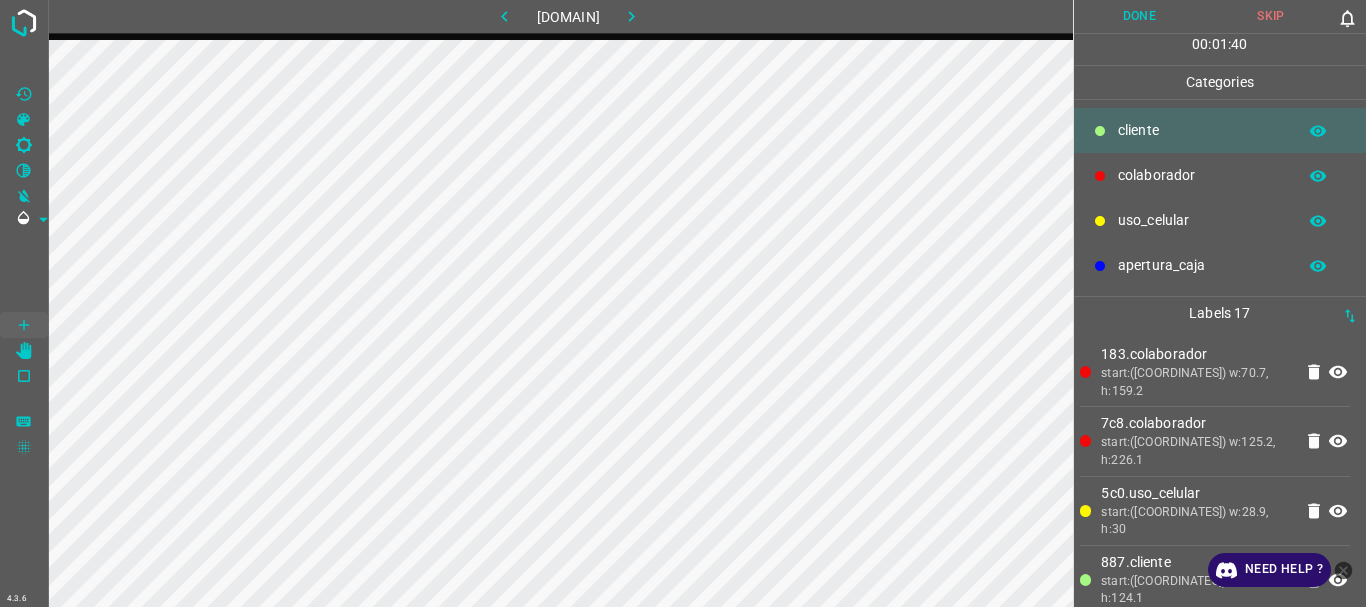 click on "Done" at bounding box center [1140, 16] 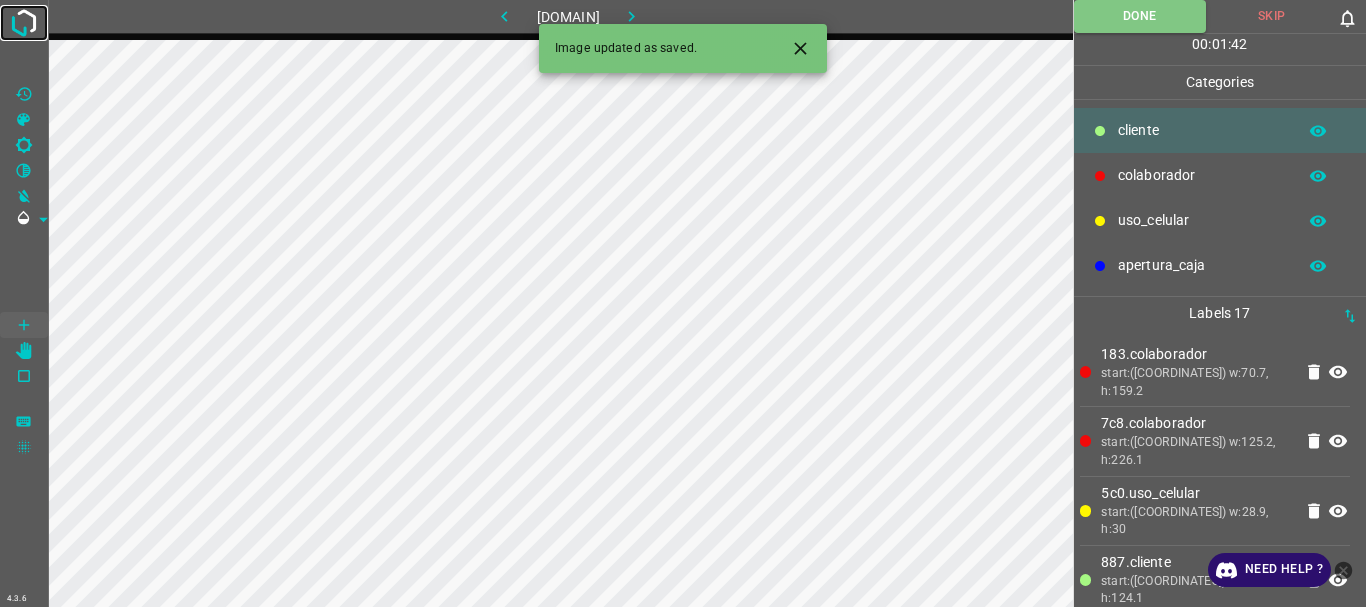 click at bounding box center [24, 23] 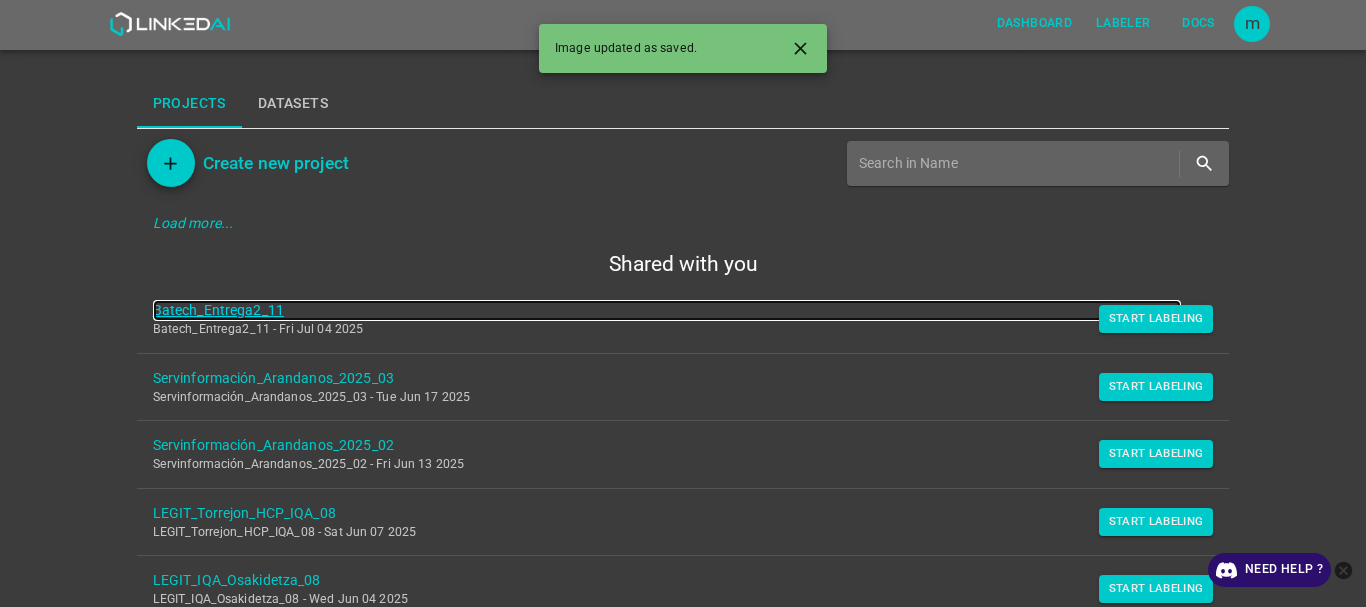 click on "Batech_Entrega2_11" at bounding box center [667, 310] 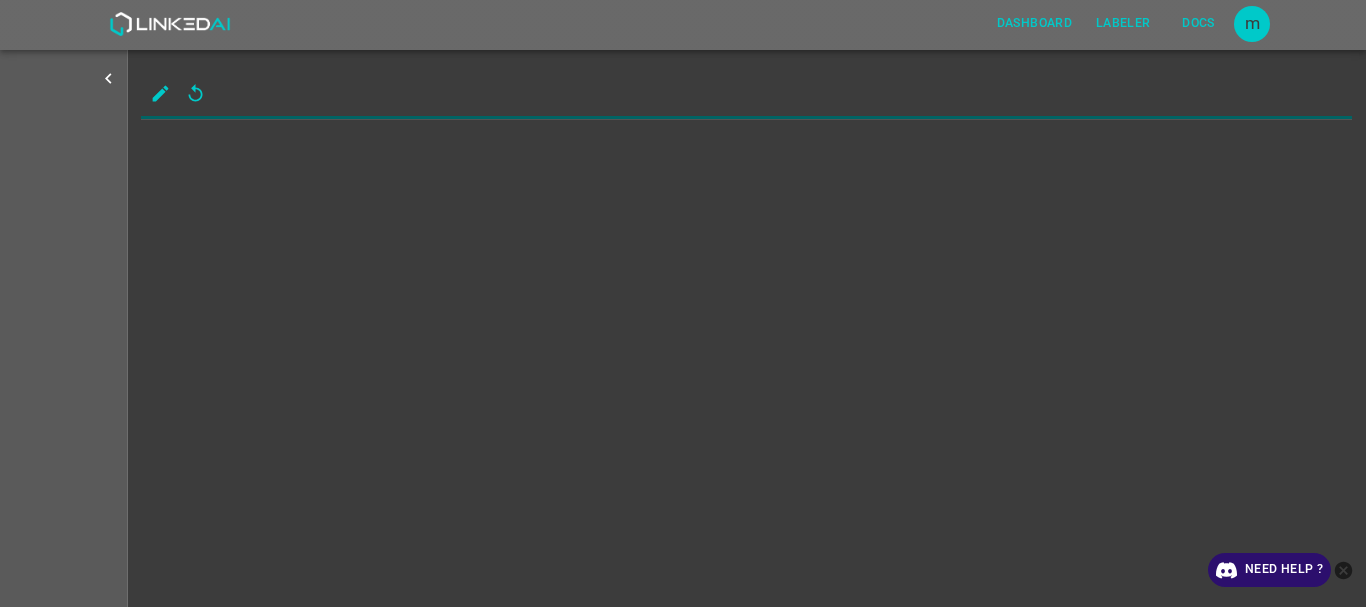 scroll, scrollTop: 0, scrollLeft: 0, axis: both 